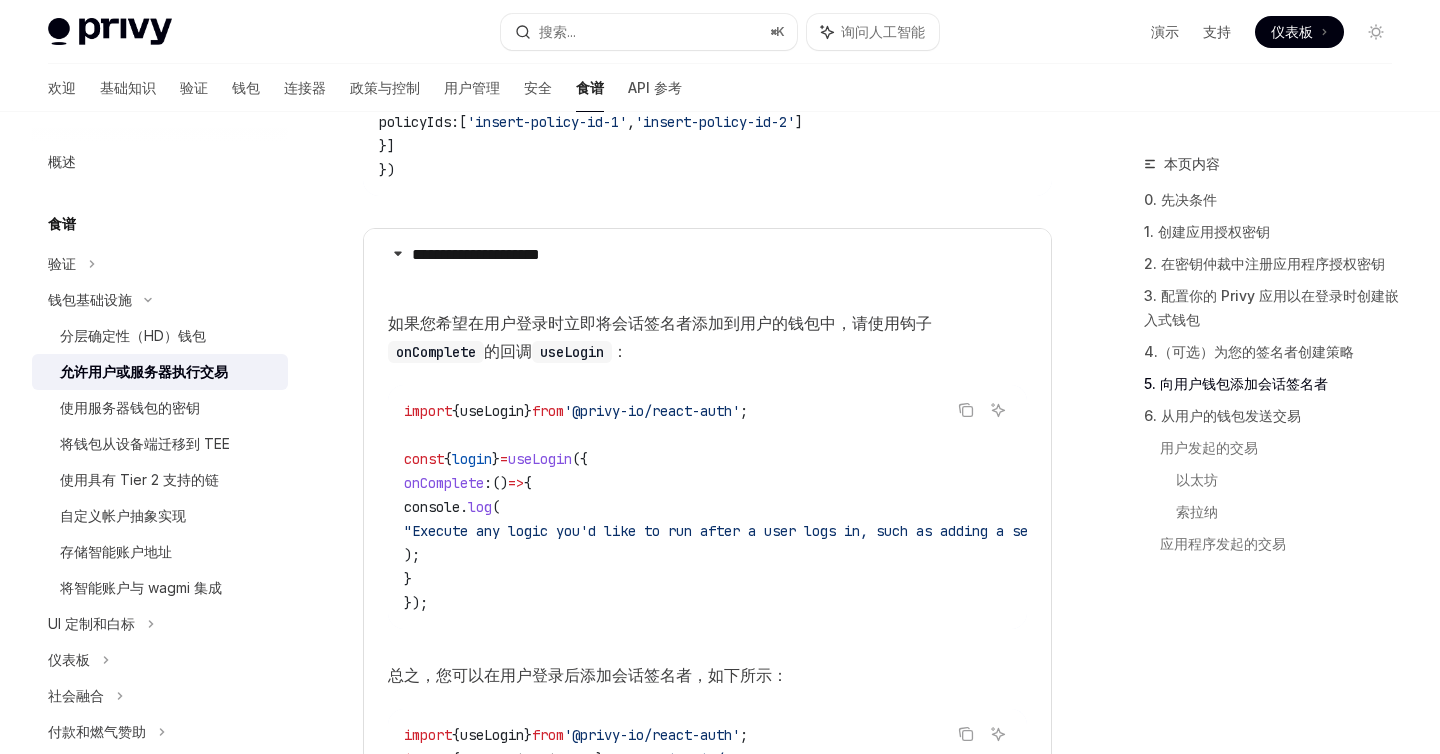 scroll, scrollTop: 3201, scrollLeft: 0, axis: vertical 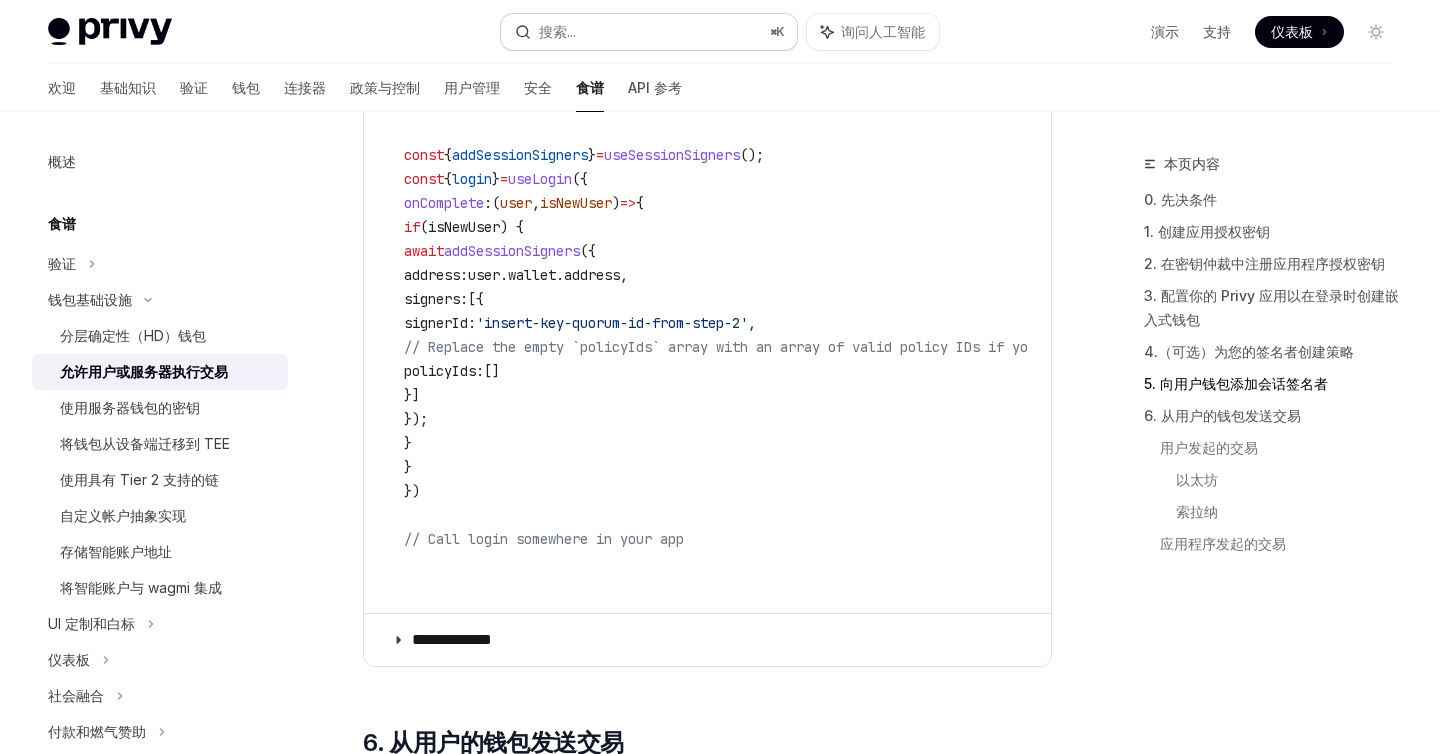 click on "搜索... ⌘  K" at bounding box center (648, 32) 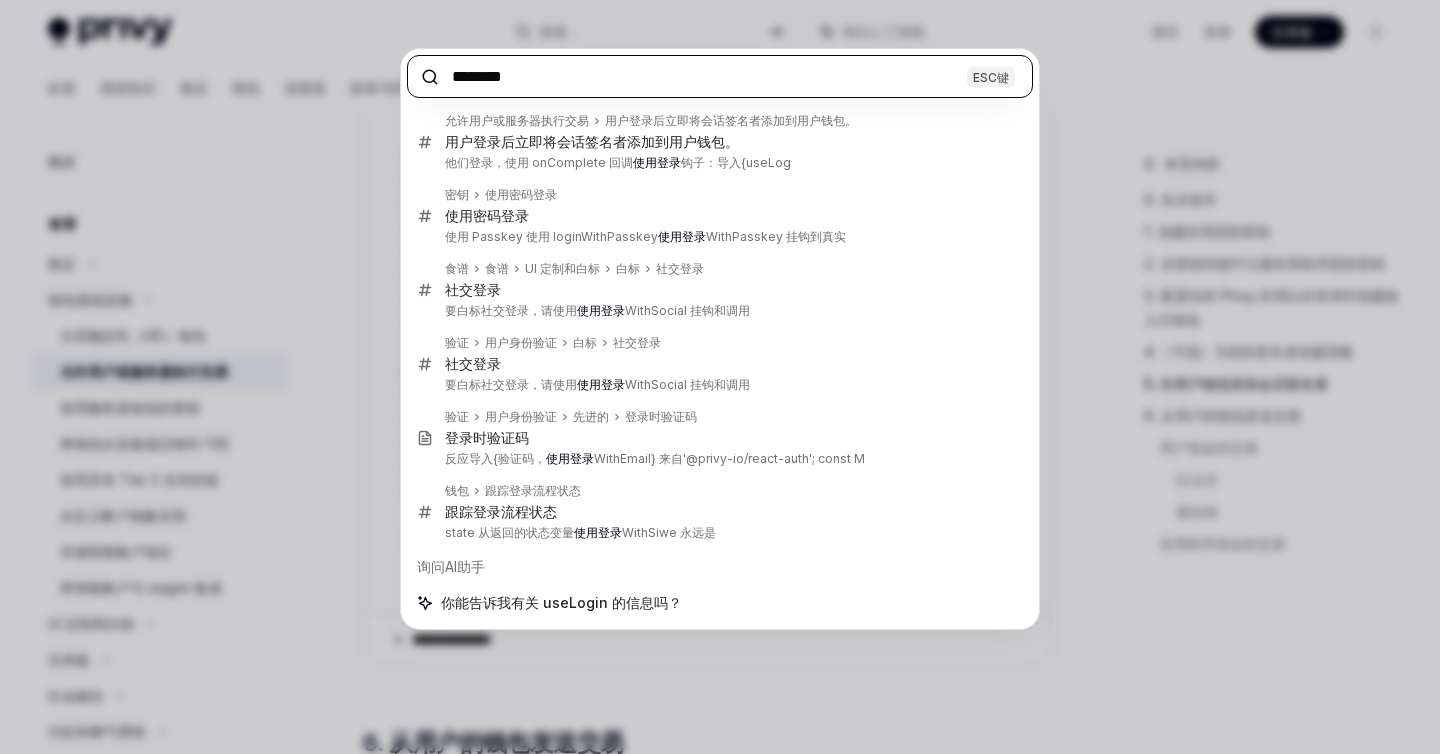 click on "********" at bounding box center [720, 76] 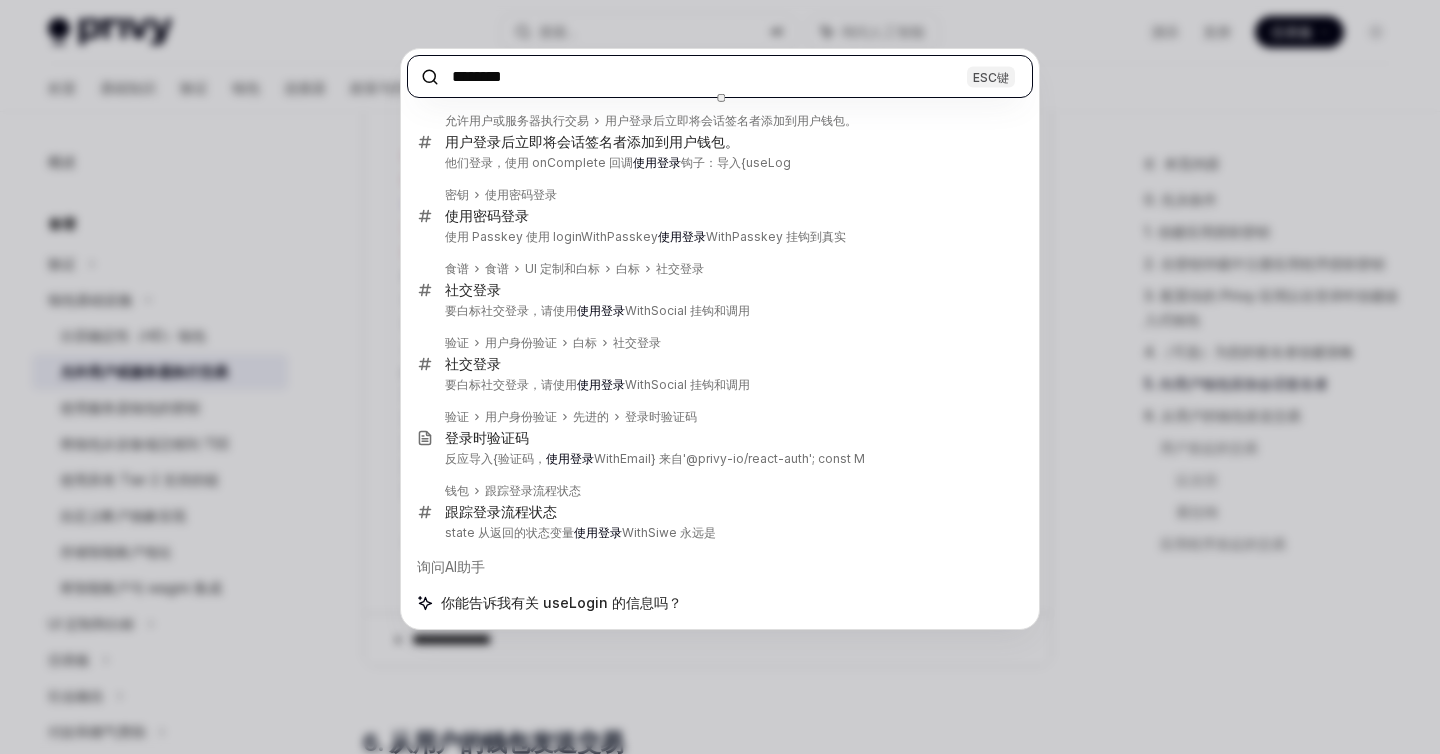 click on "********" at bounding box center (720, 76) 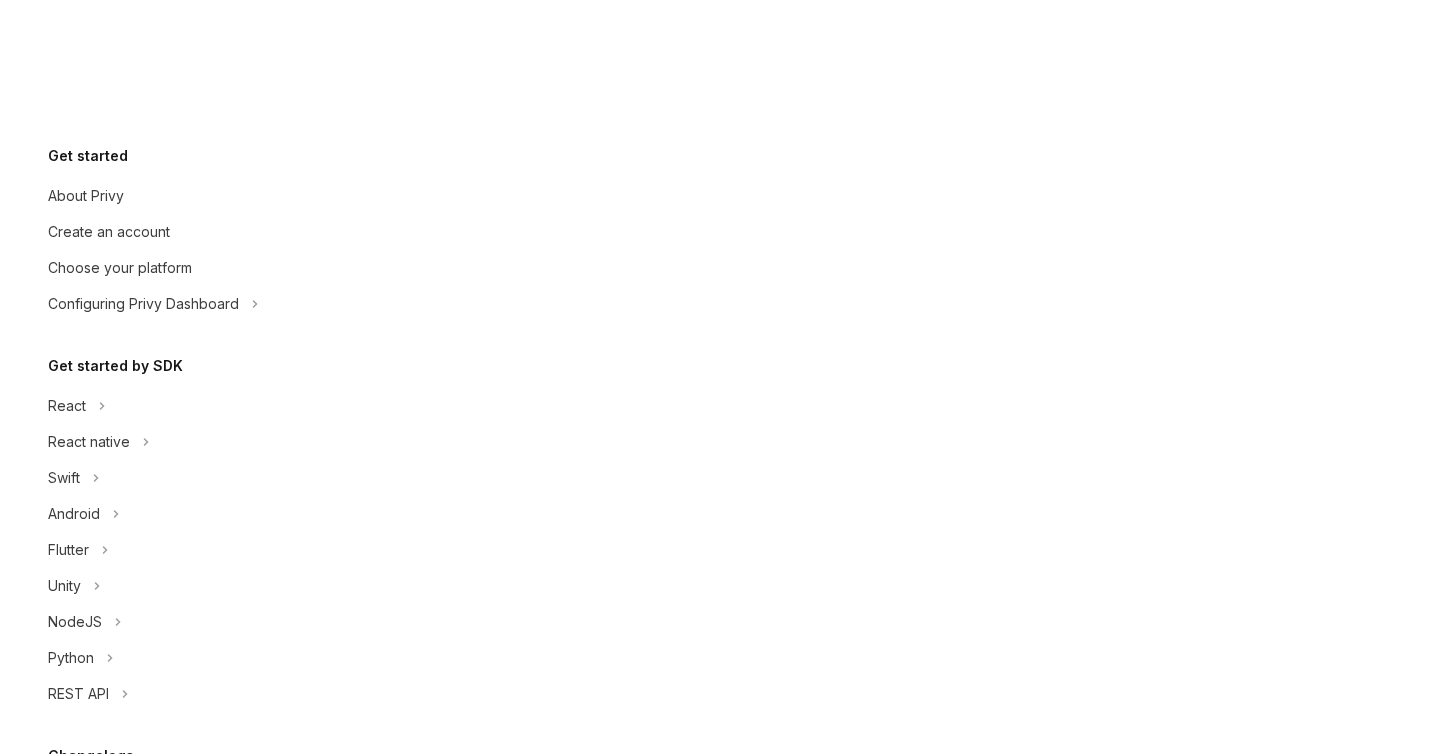 scroll, scrollTop: 66, scrollLeft: 0, axis: vertical 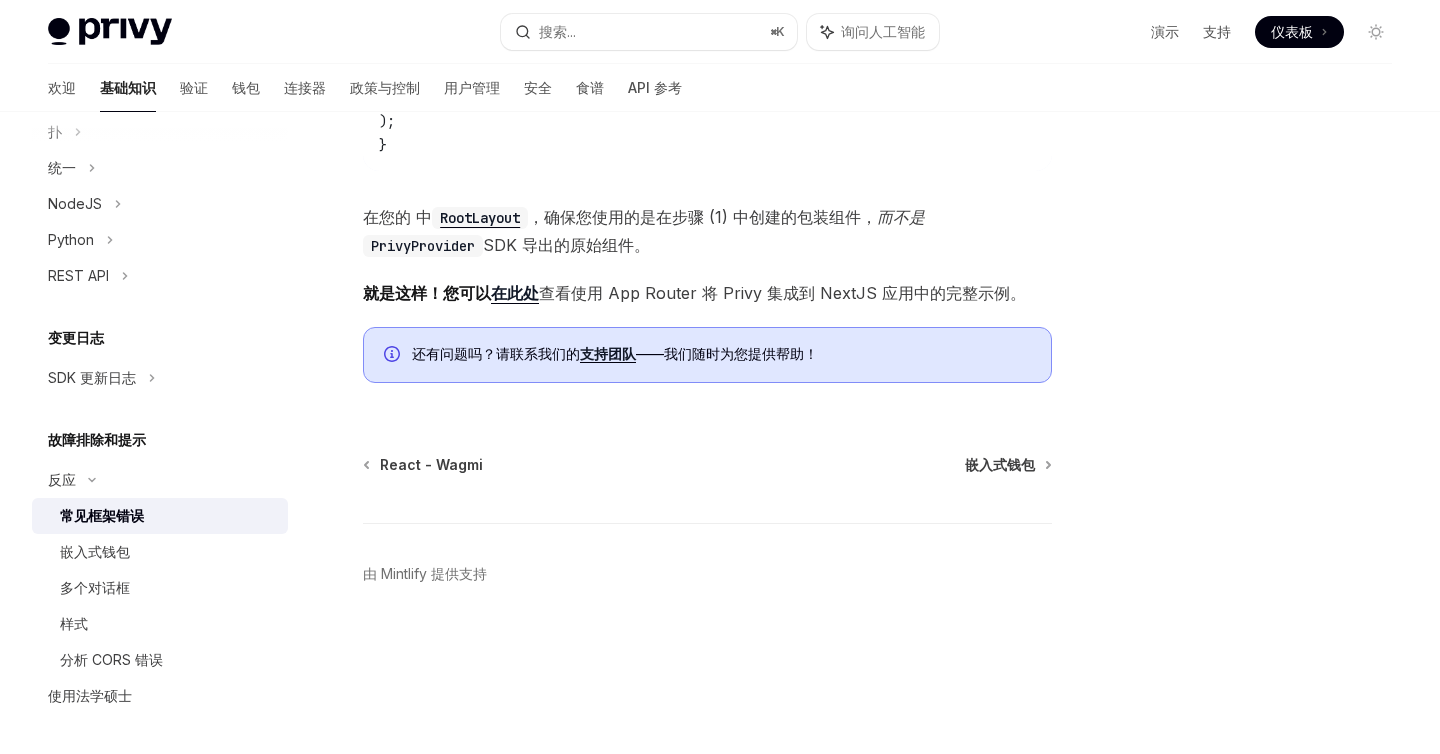 click on "查看使用 App Router 将 Privy 集成到 NextJS 应用中的完整示例" at bounding box center [774, 293] 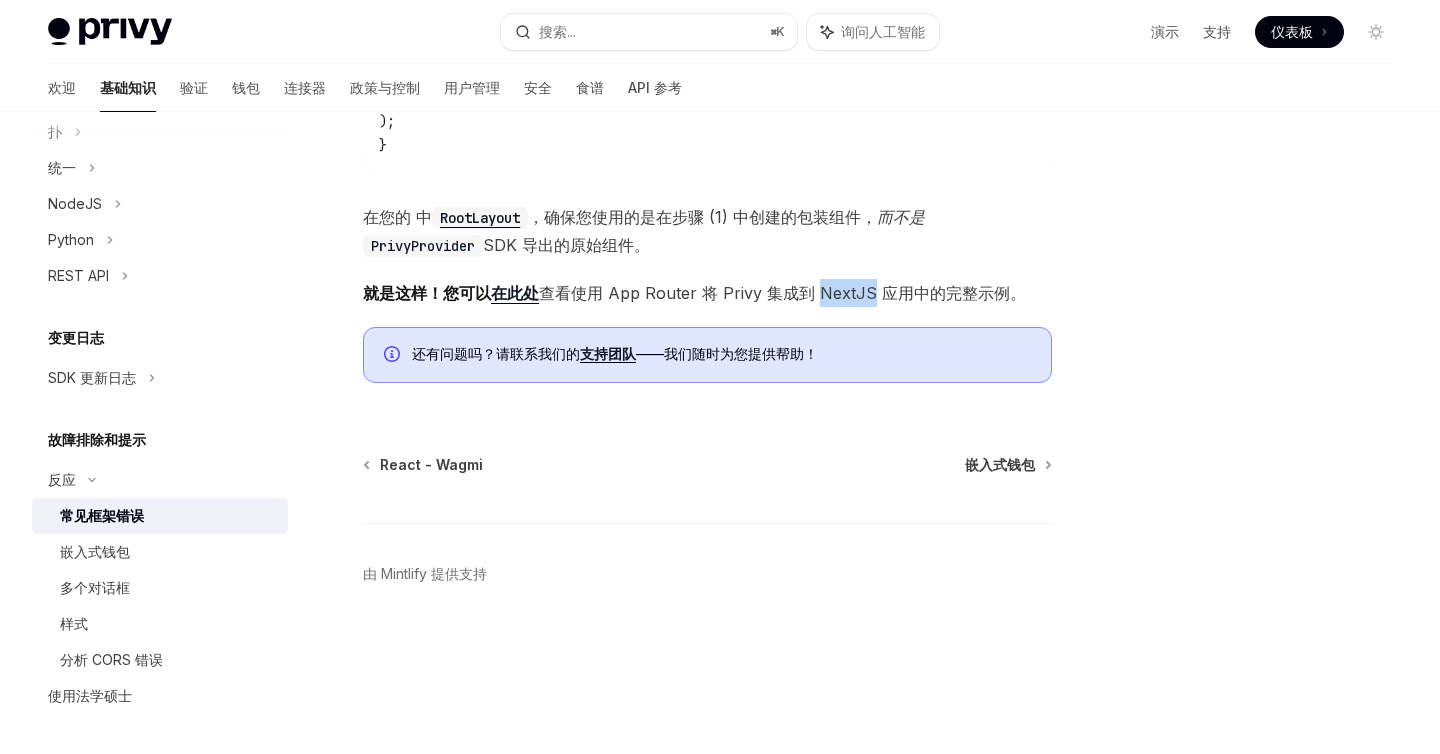 click on "查看使用 App Router 将 Privy 集成到 NextJS 应用中的完整示例" at bounding box center [774, 293] 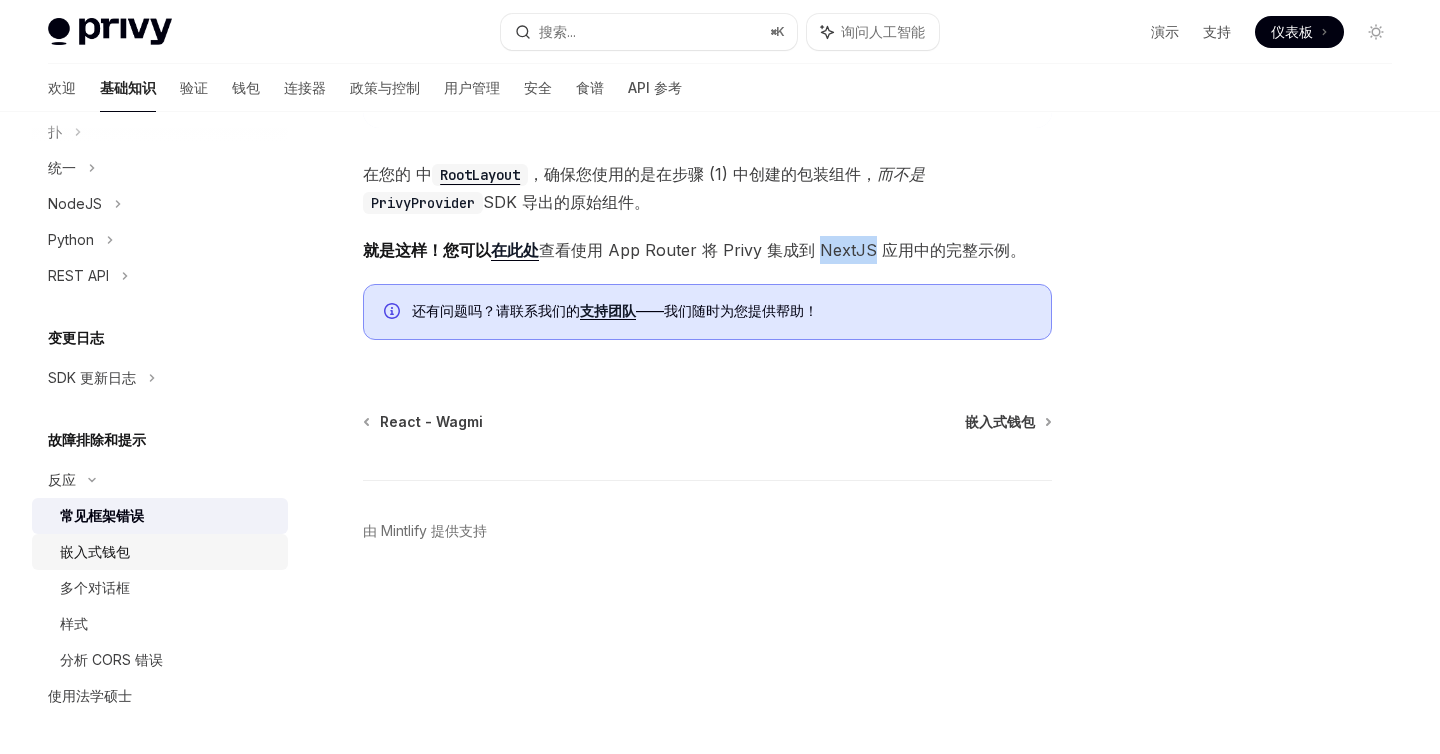 scroll, scrollTop: 1373, scrollLeft: 0, axis: vertical 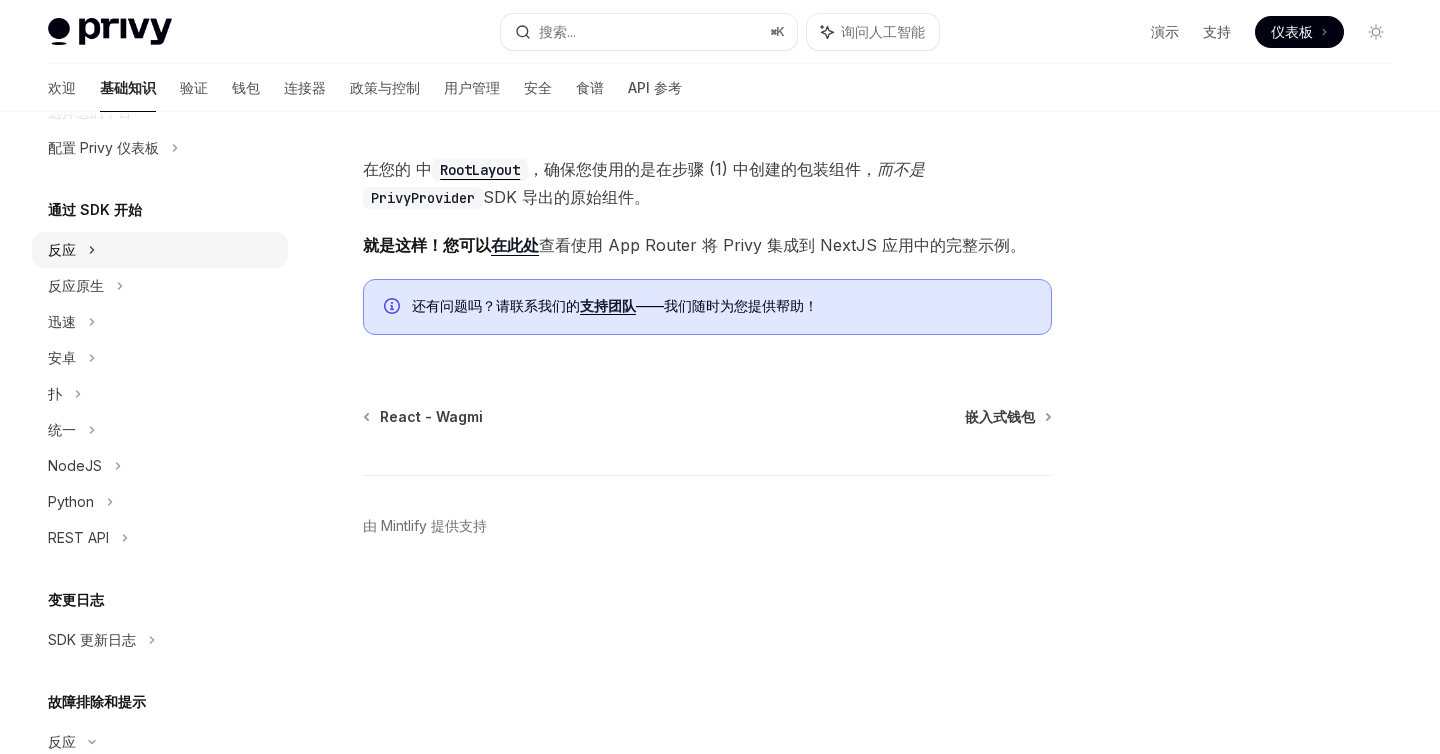 click on "反应" at bounding box center [160, 250] 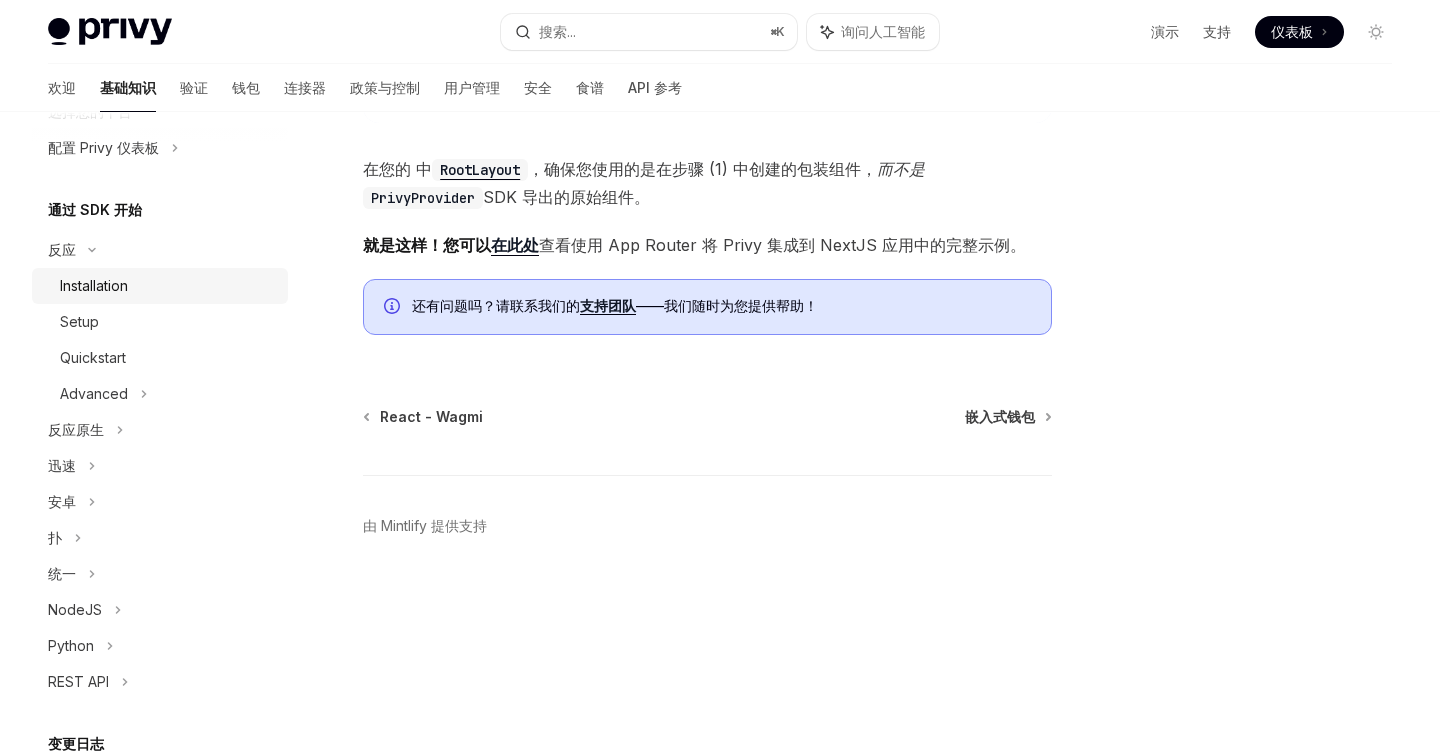 click on "Installation" at bounding box center [94, 286] 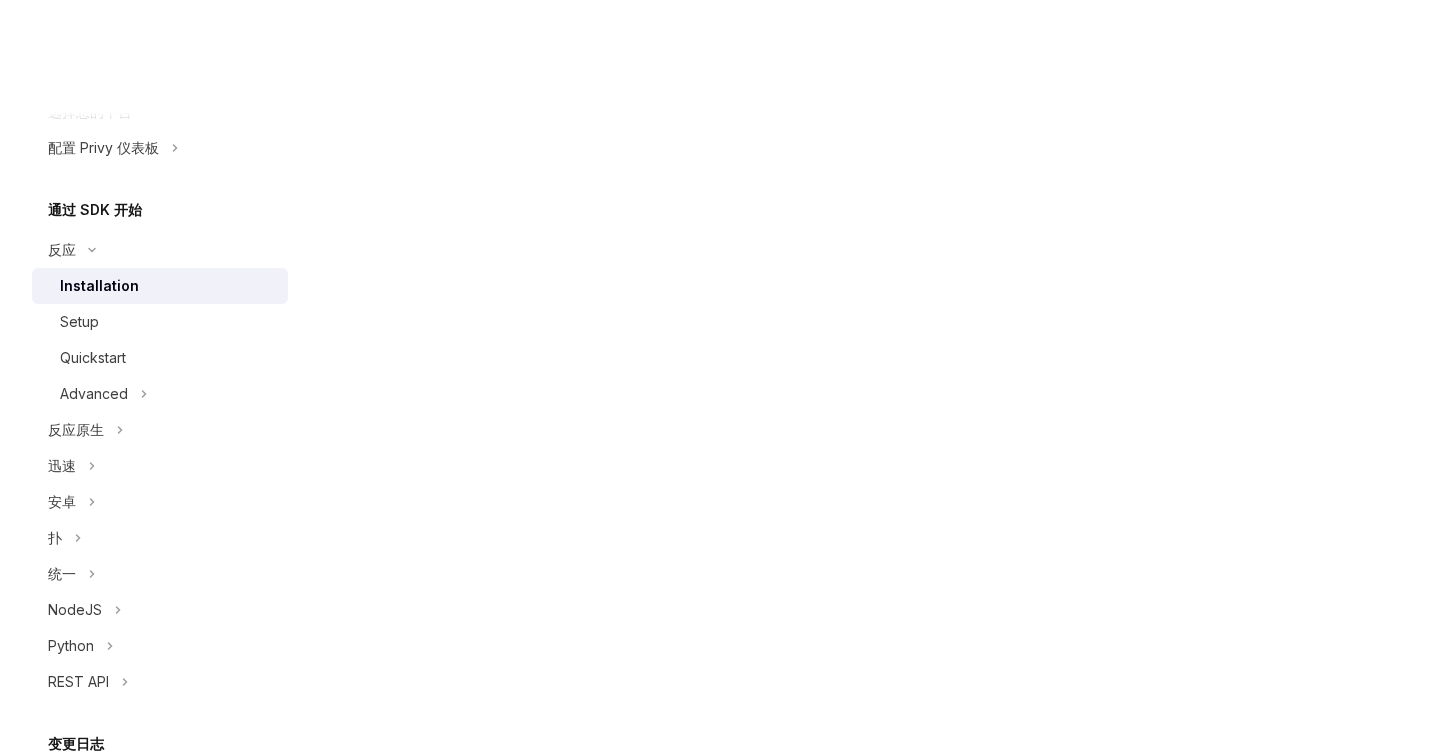 scroll, scrollTop: 0, scrollLeft: 0, axis: both 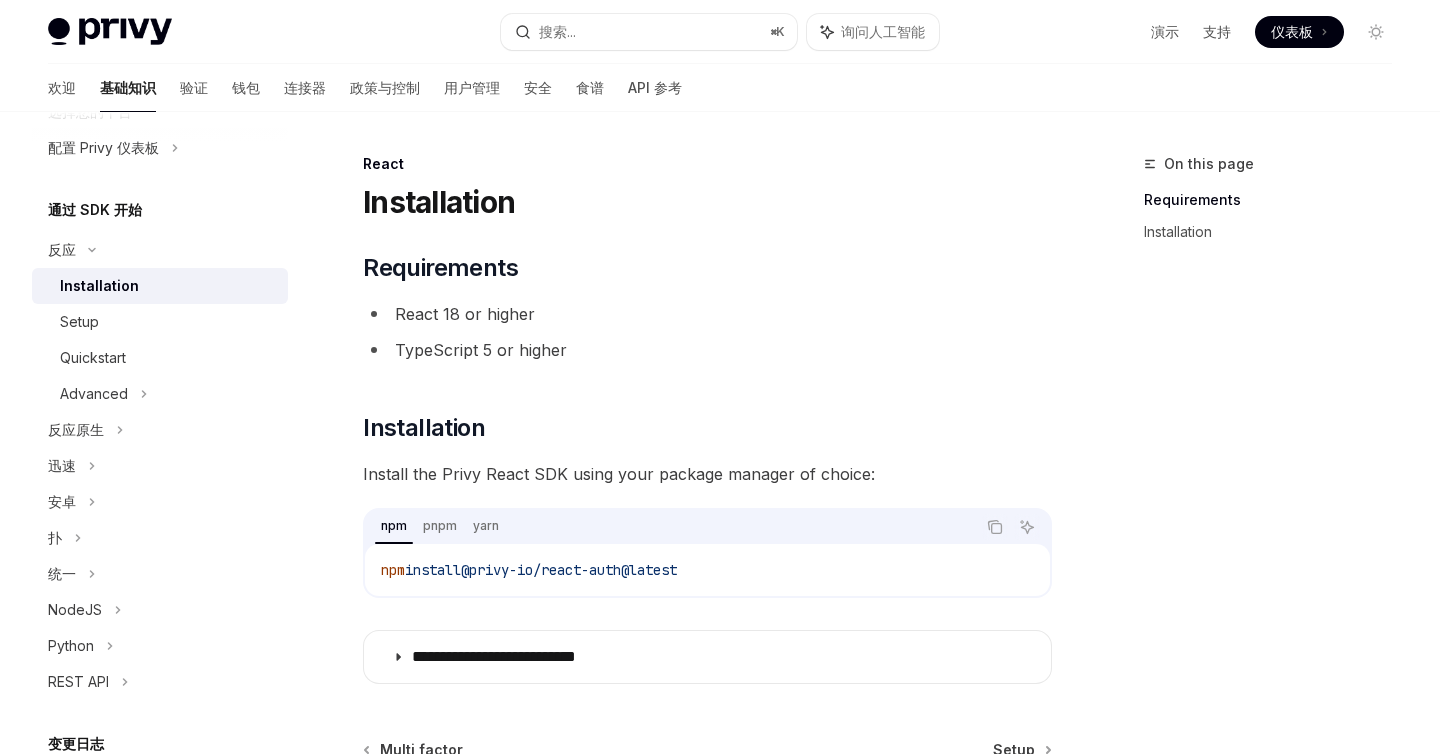 click on "Installation" at bounding box center (99, 286) 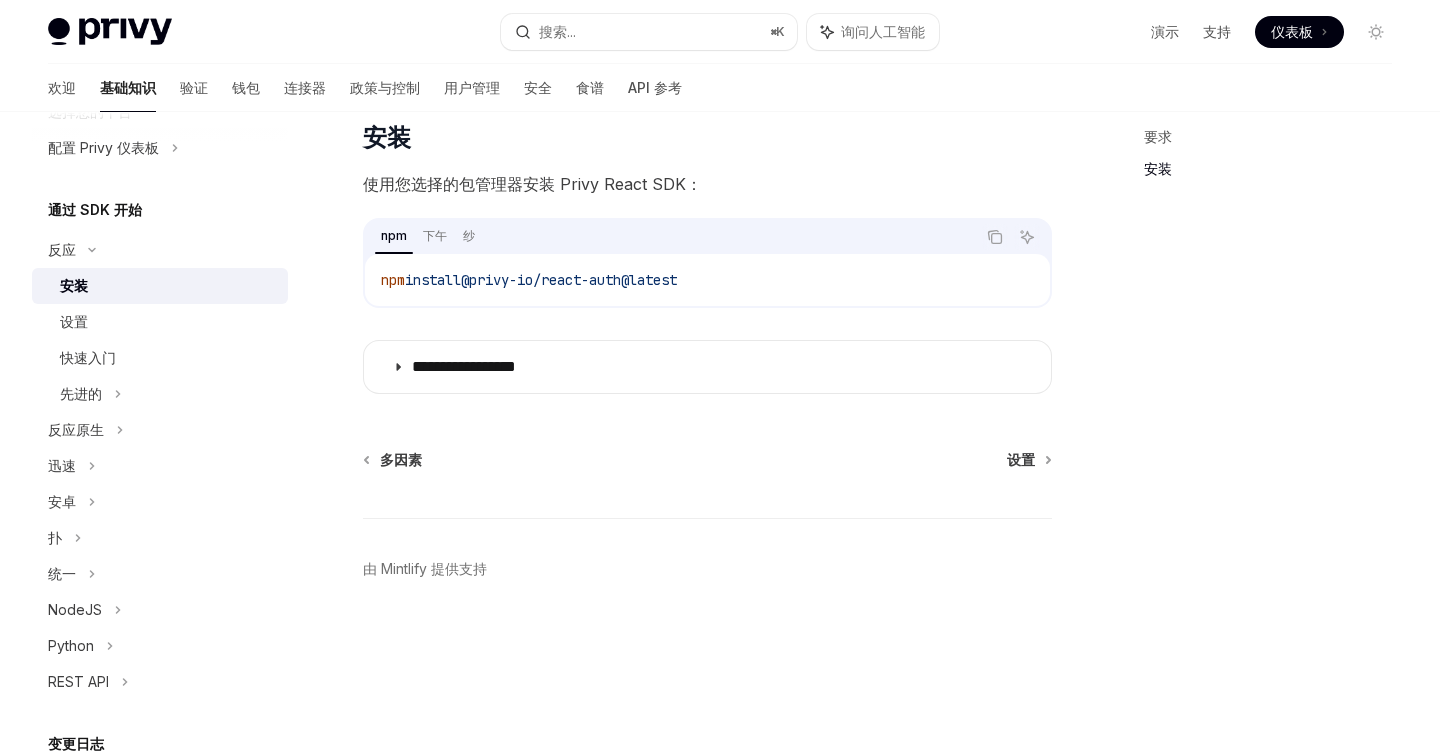 scroll, scrollTop: 294, scrollLeft: 0, axis: vertical 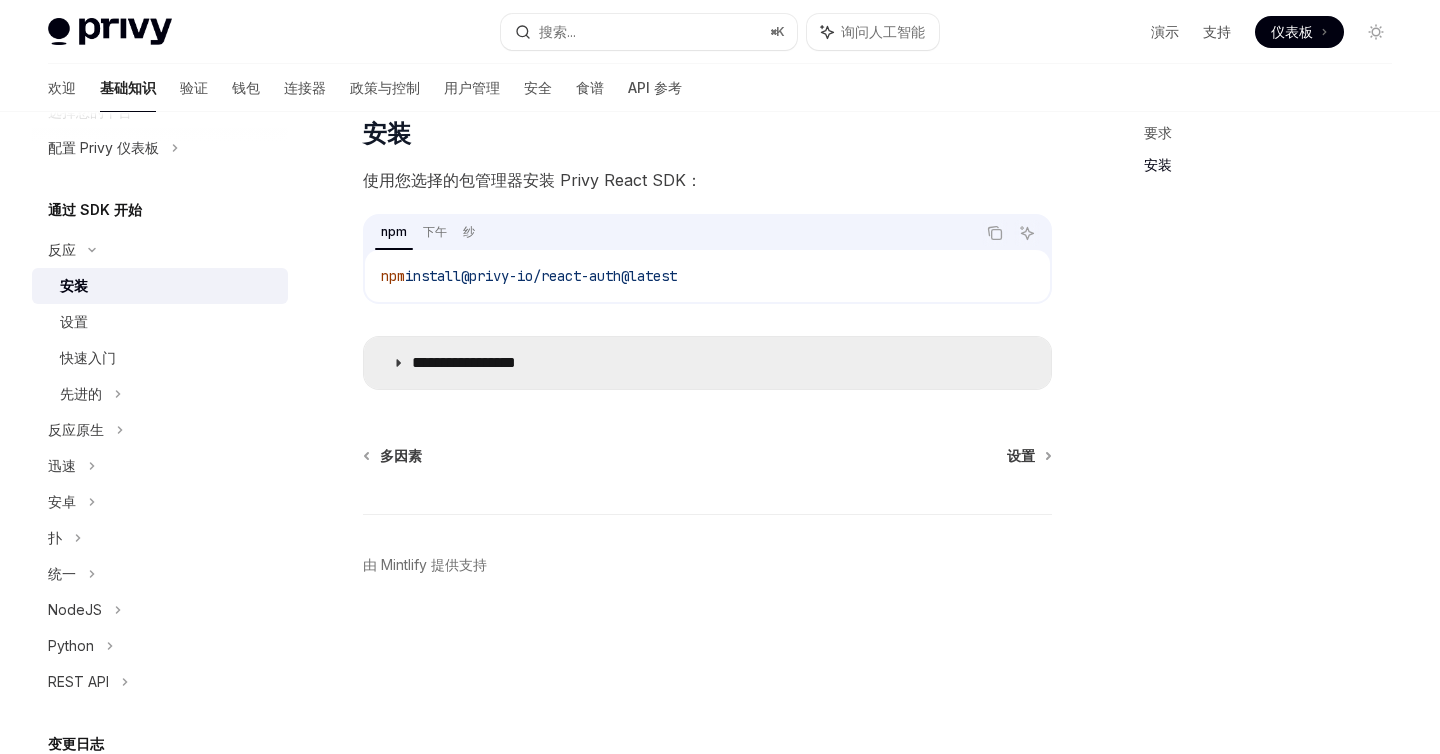 click on "**********" at bounding box center (707, 363) 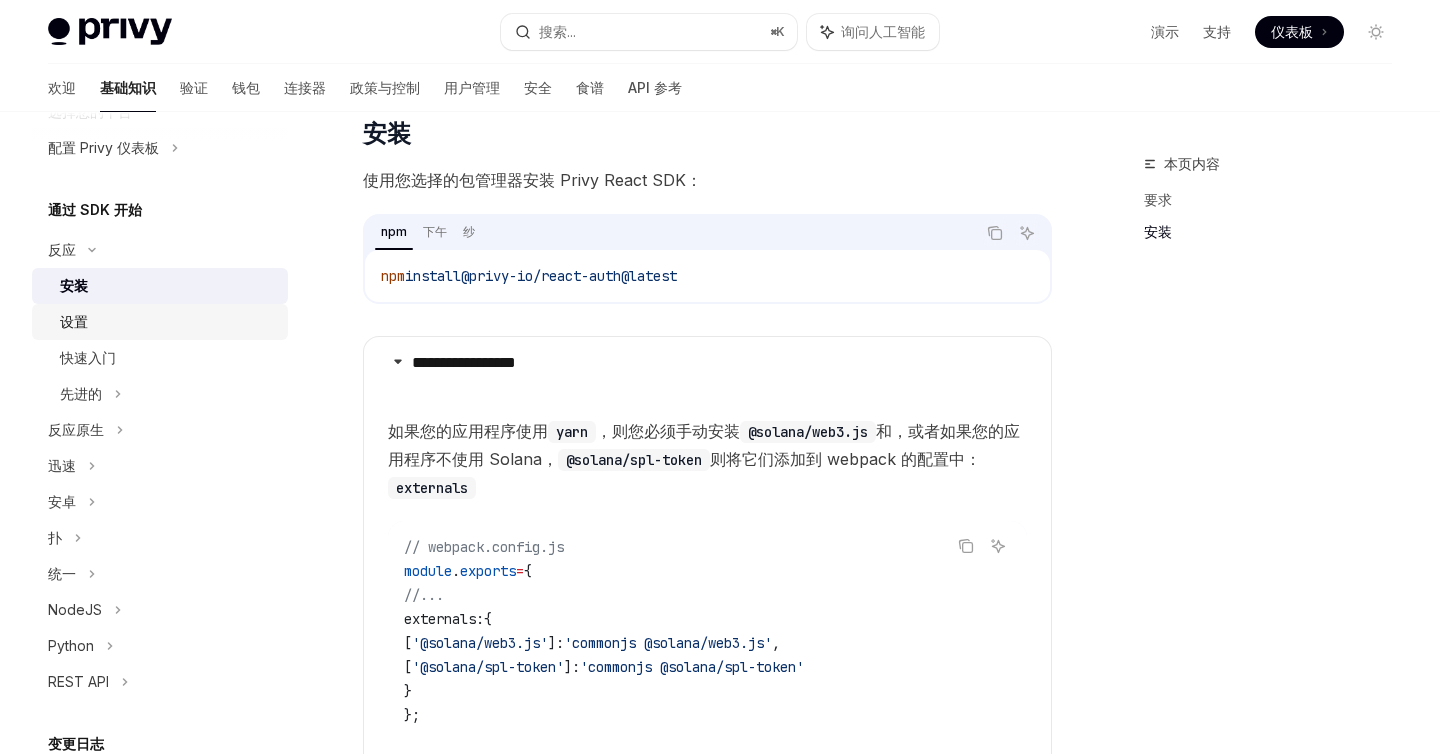 click on "设置" at bounding box center (168, 322) 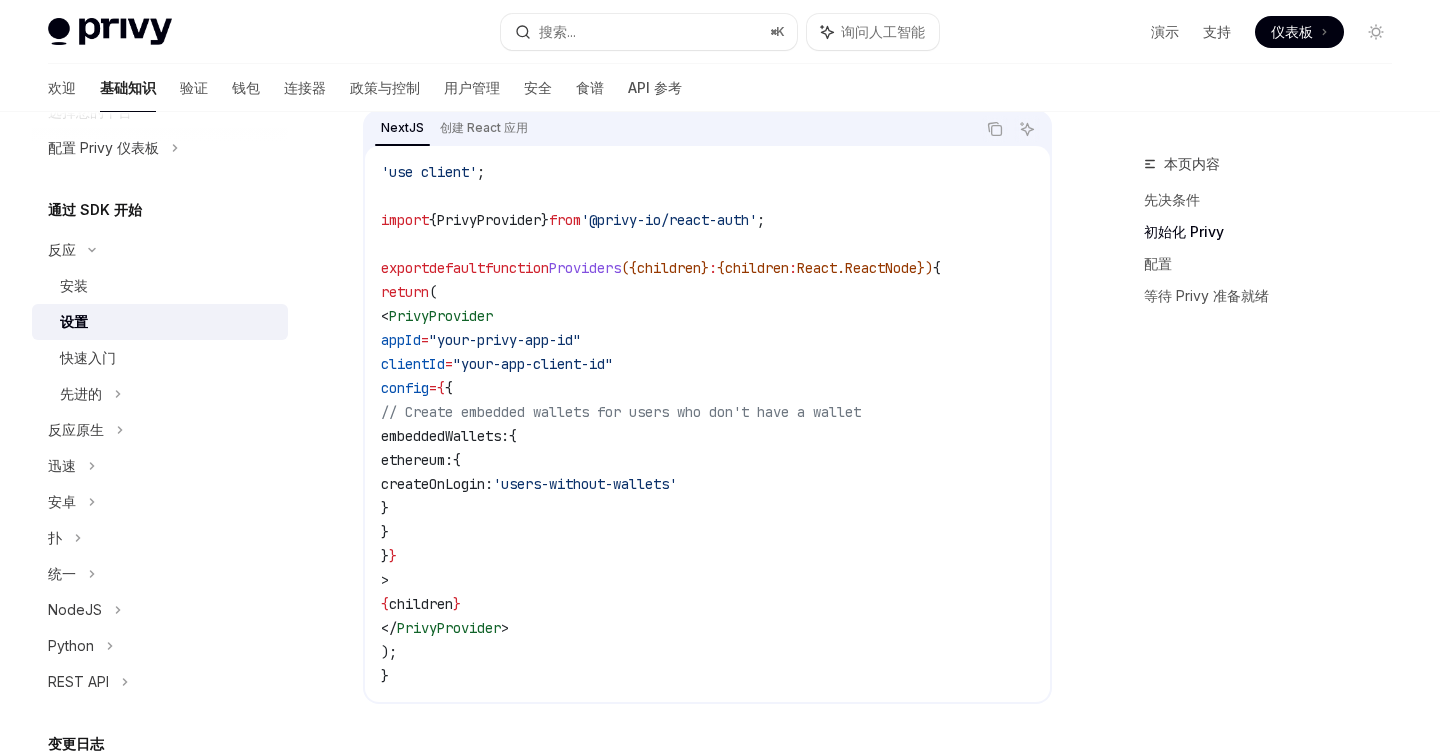 scroll, scrollTop: 657, scrollLeft: 0, axis: vertical 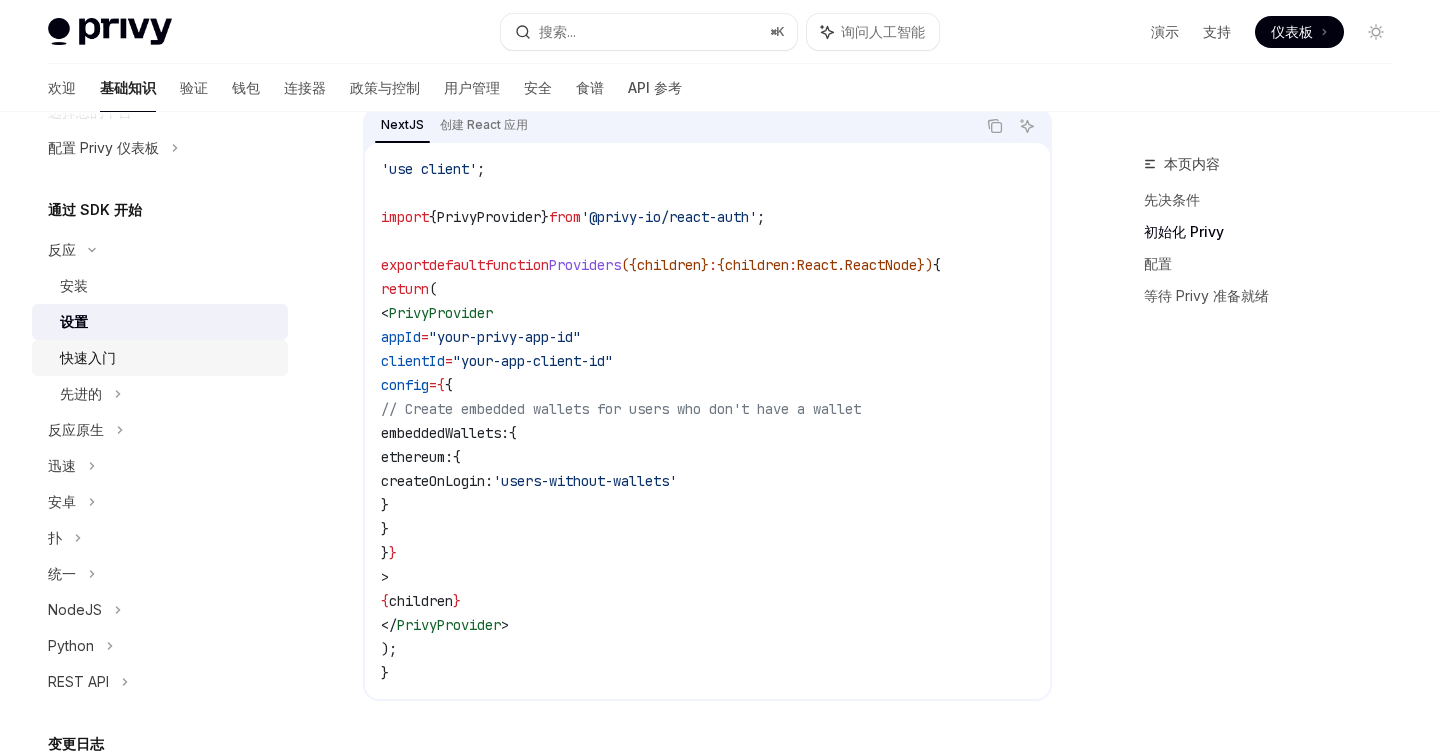 click on "快速入门" at bounding box center [168, 358] 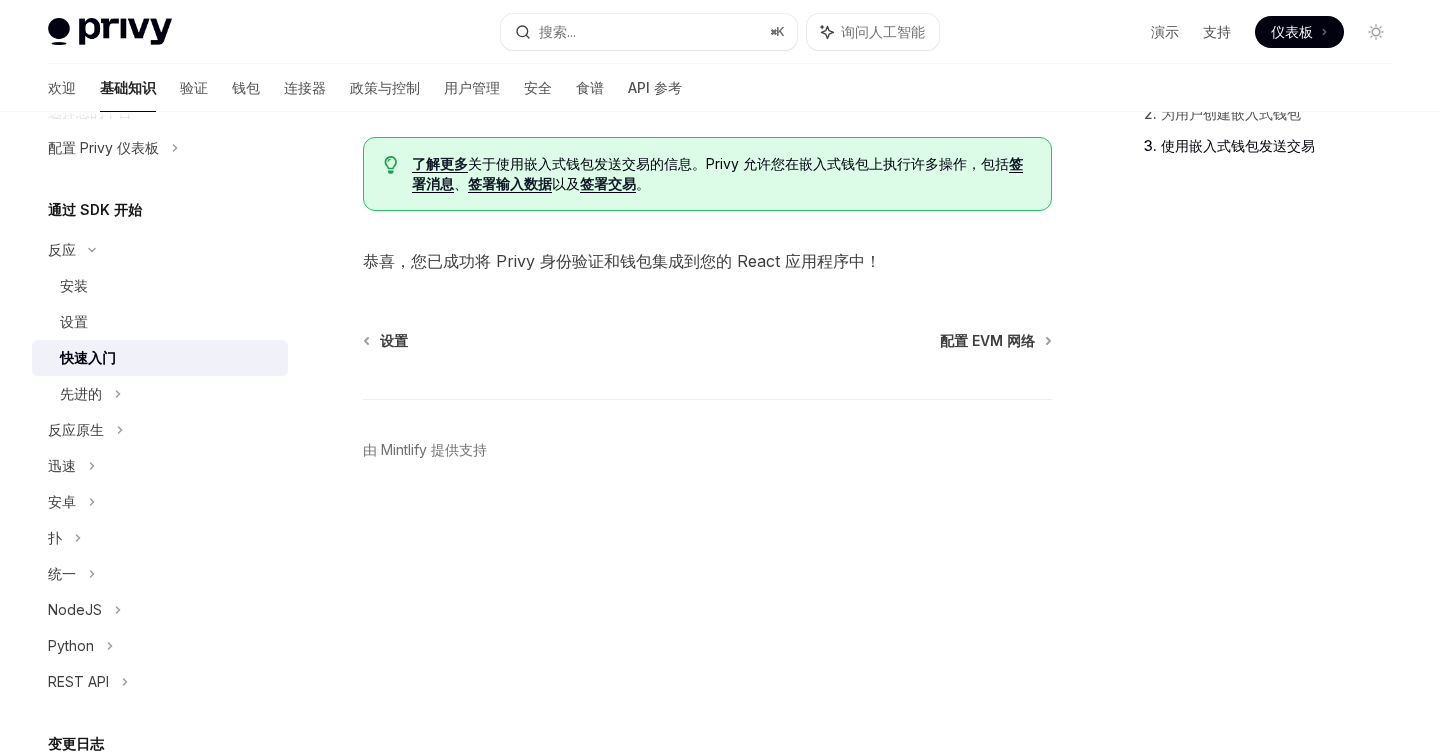 scroll, scrollTop: 2174, scrollLeft: 0, axis: vertical 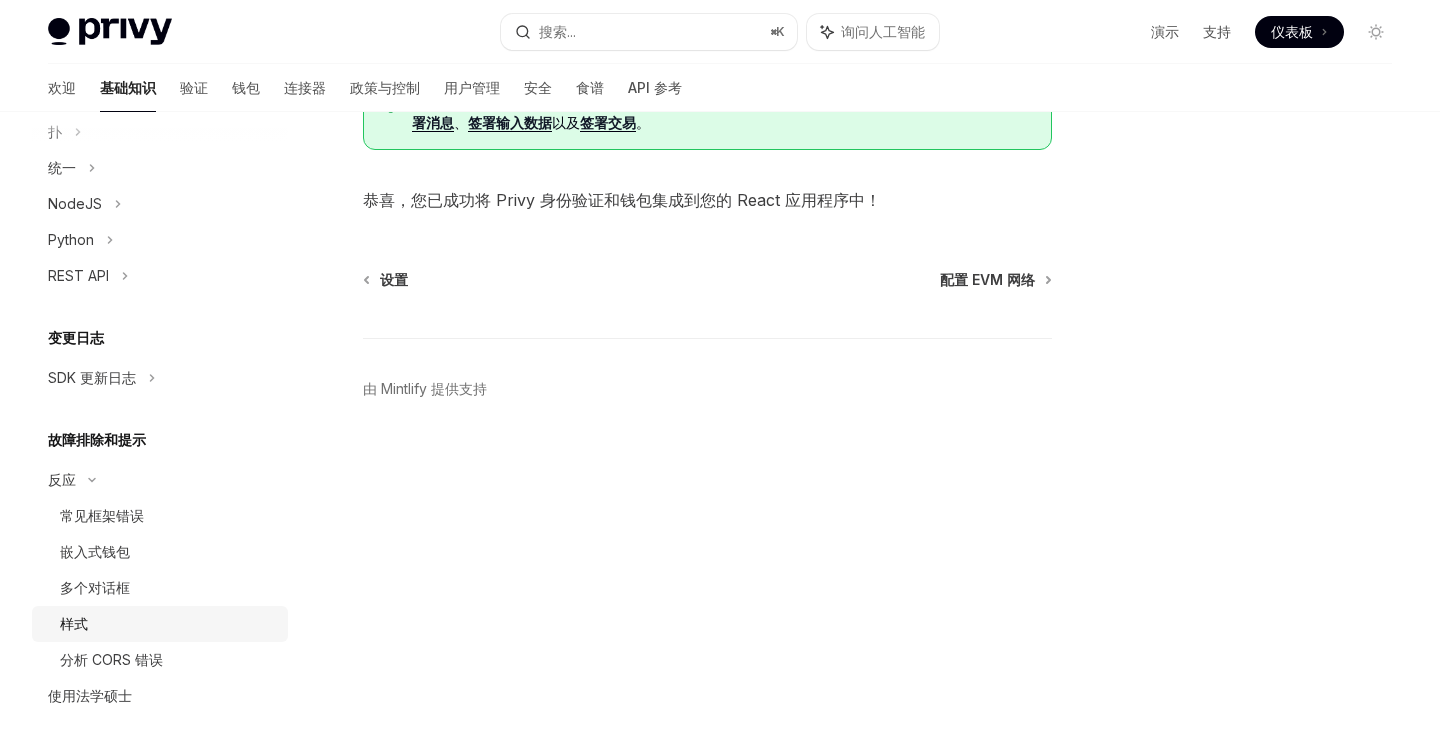 click on "样式" at bounding box center (168, 624) 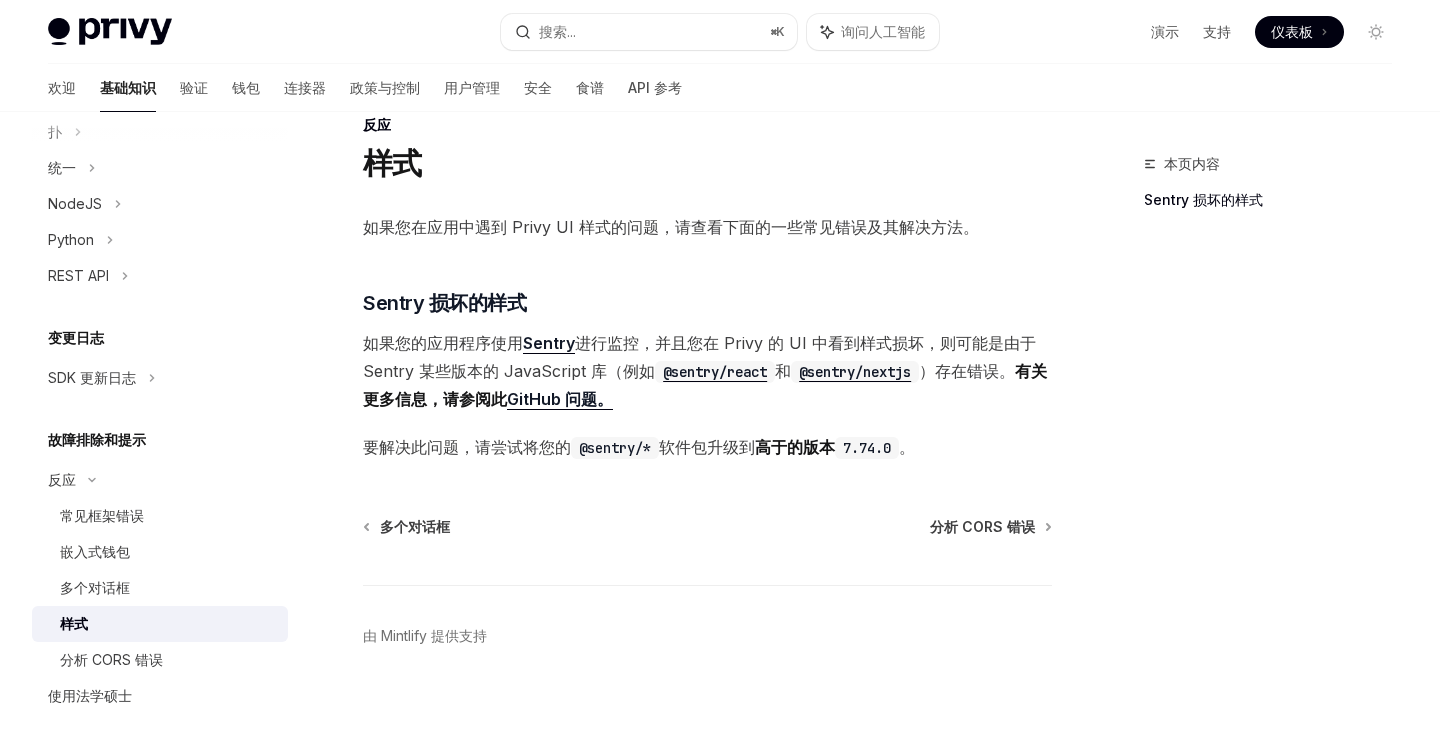 scroll, scrollTop: 44, scrollLeft: 0, axis: vertical 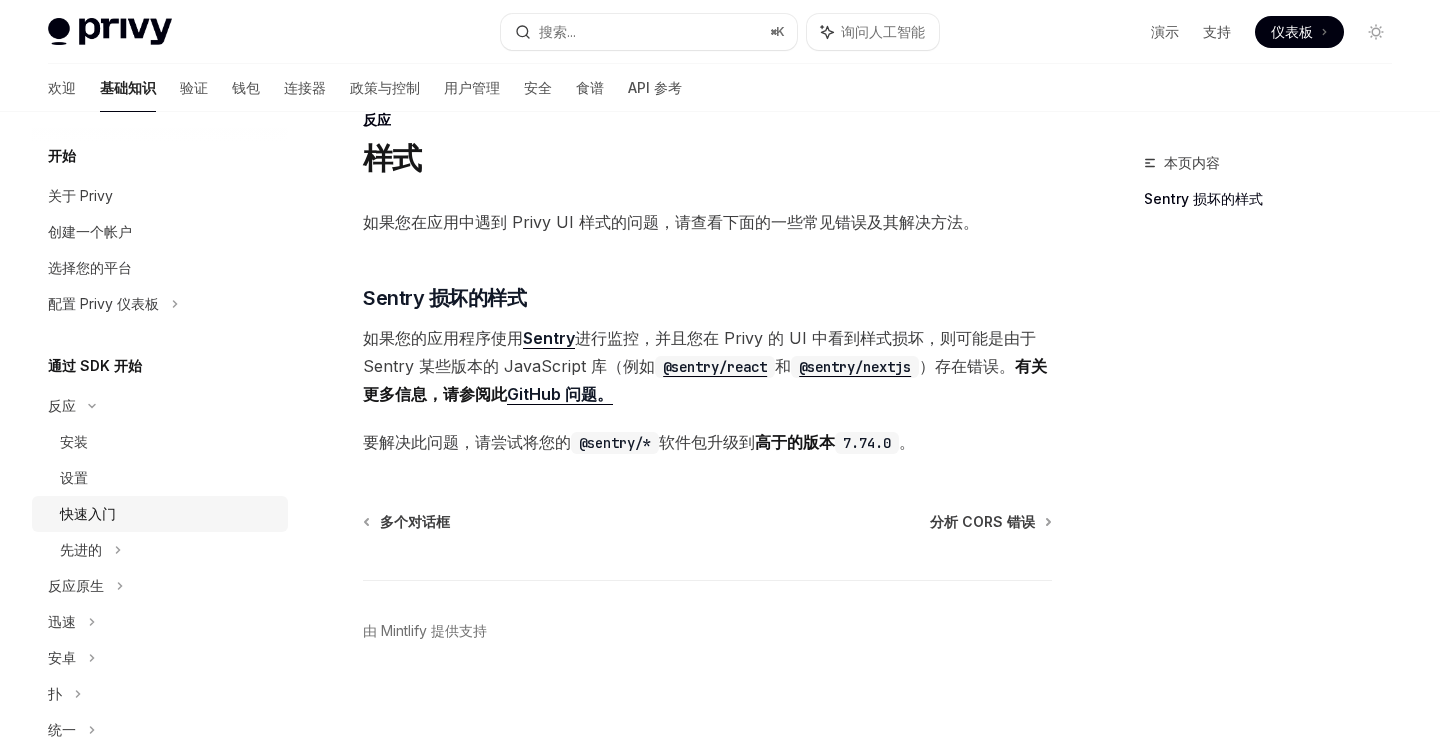 click on "快速入门" at bounding box center (160, 514) 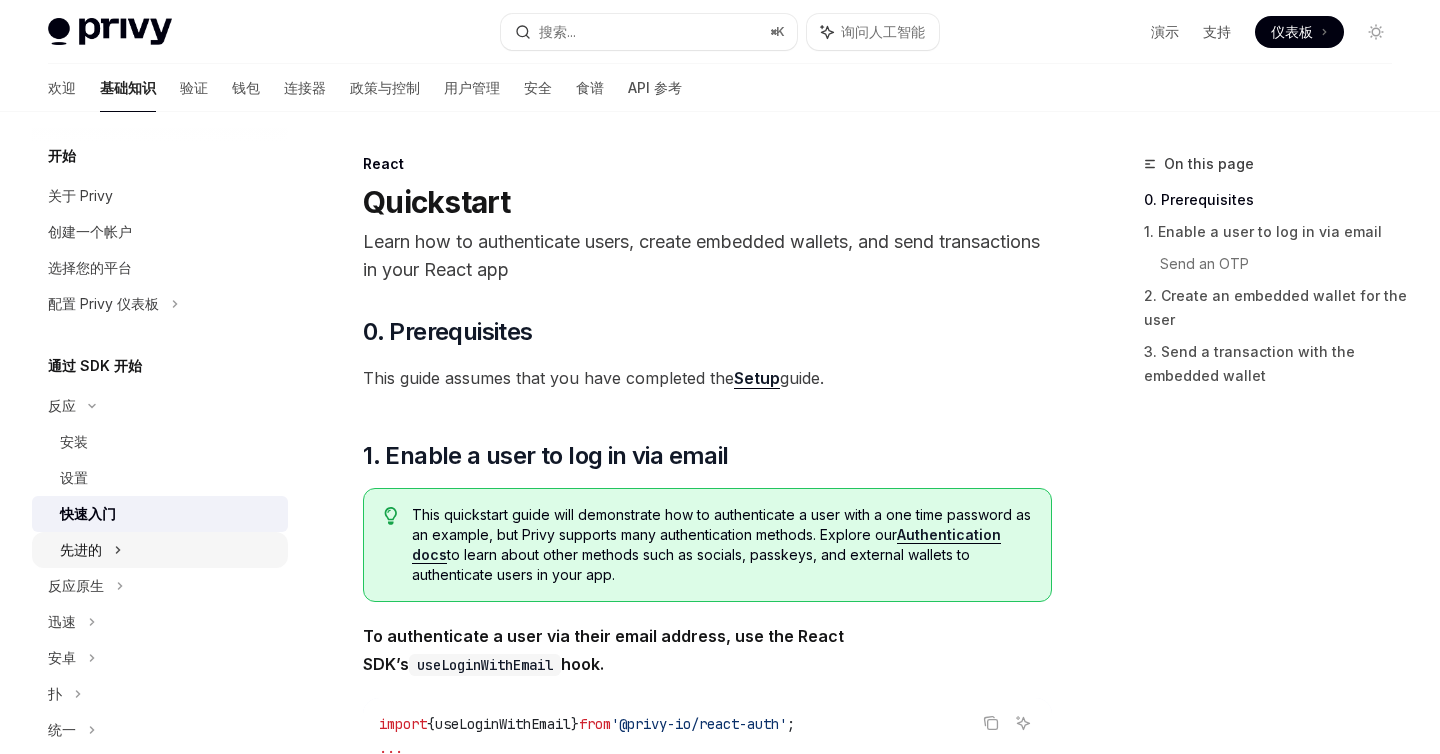 click on "先进的" at bounding box center (160, 550) 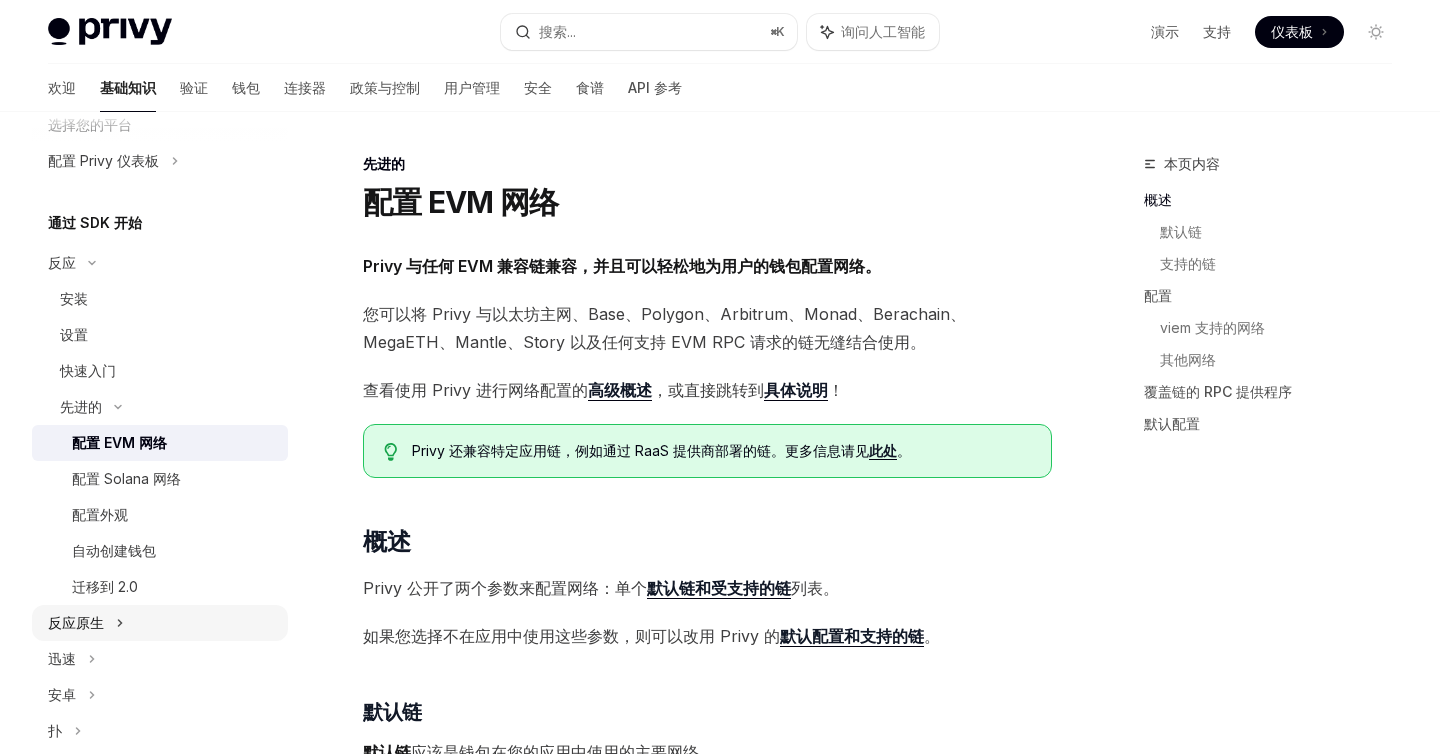 click on "反应原生" at bounding box center [160, 623] 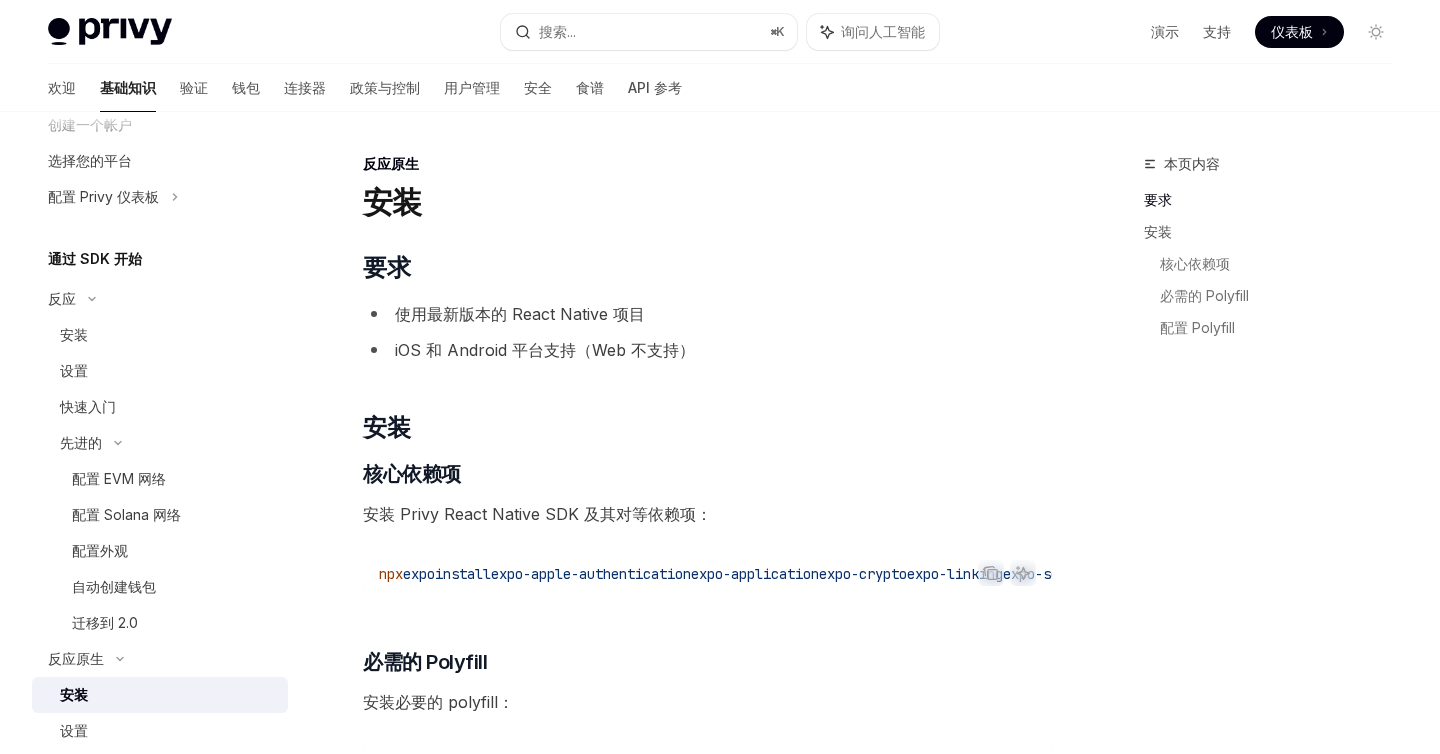 scroll, scrollTop: 0, scrollLeft: 0, axis: both 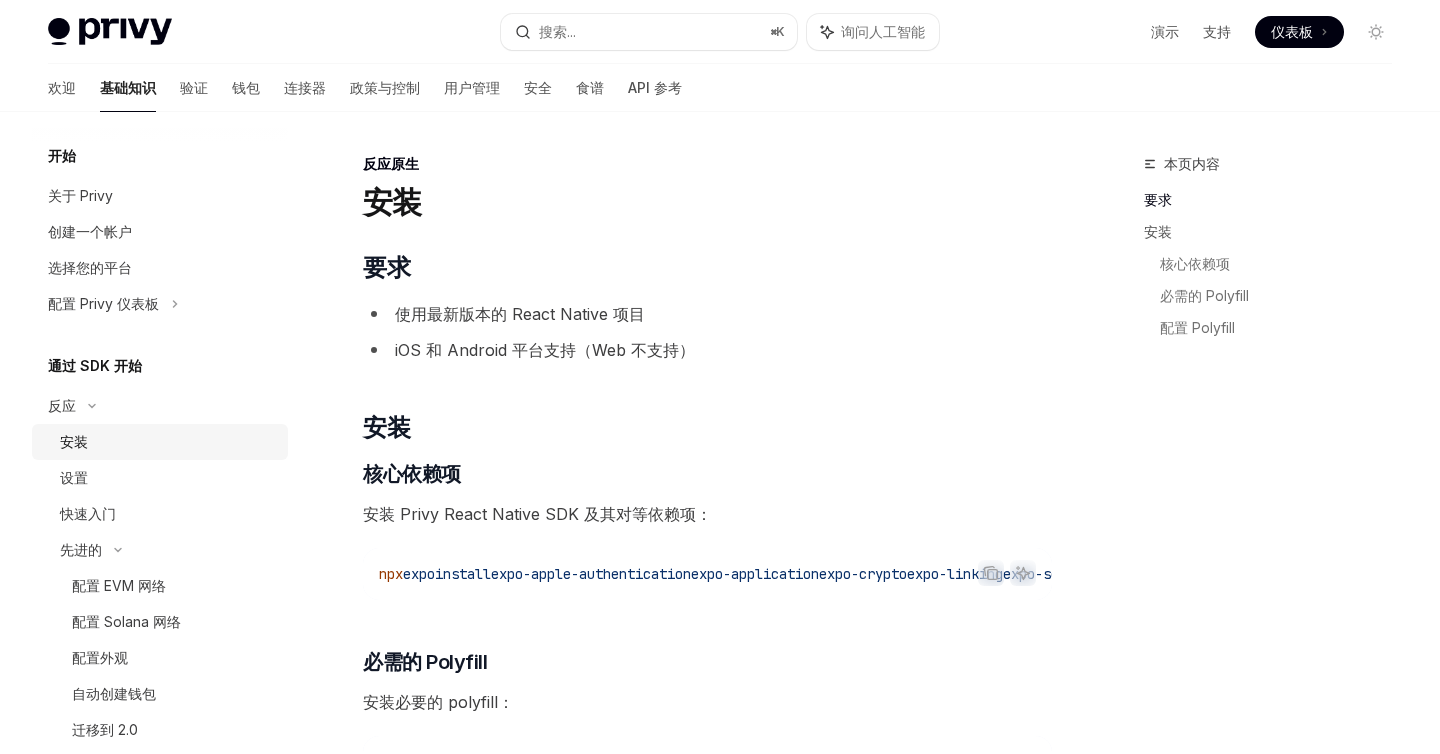 click on "安装" at bounding box center [168, 442] 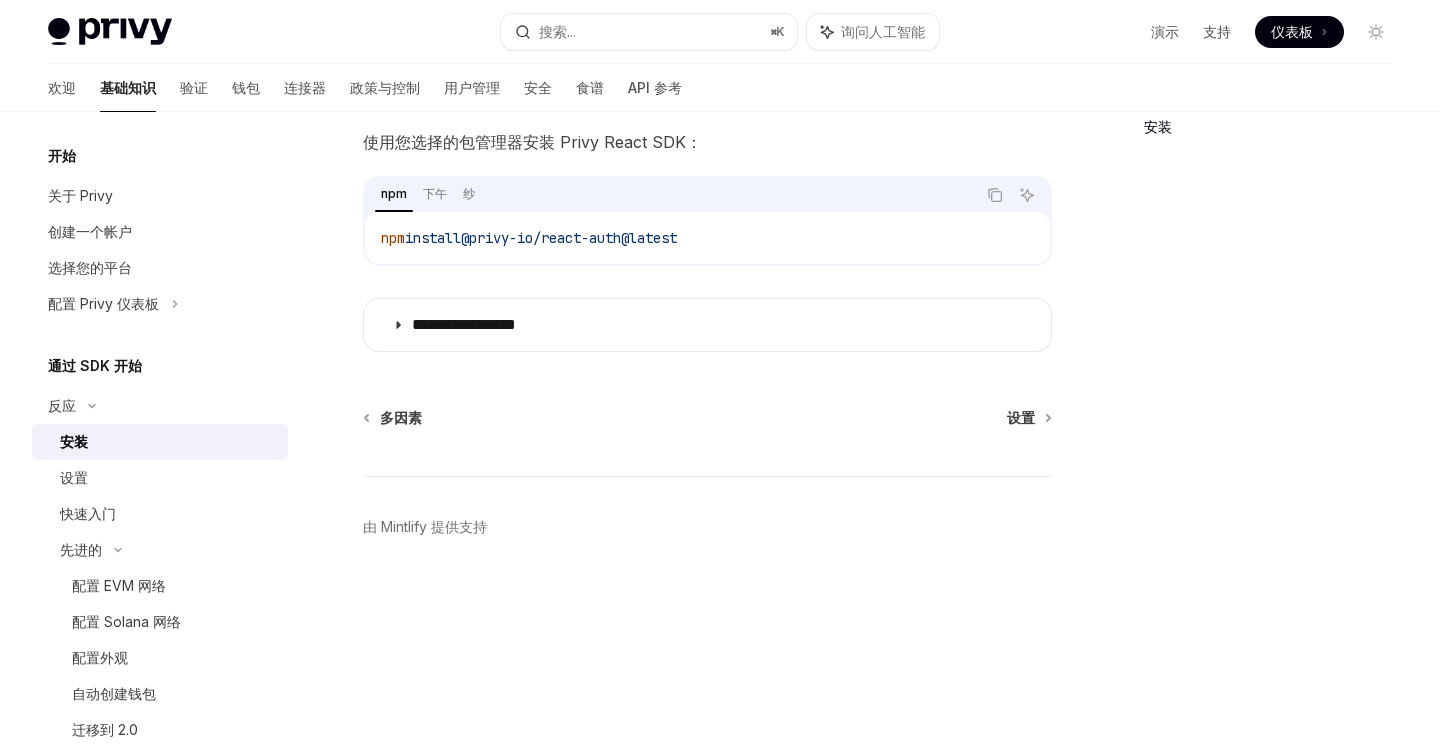 scroll, scrollTop: 340, scrollLeft: 0, axis: vertical 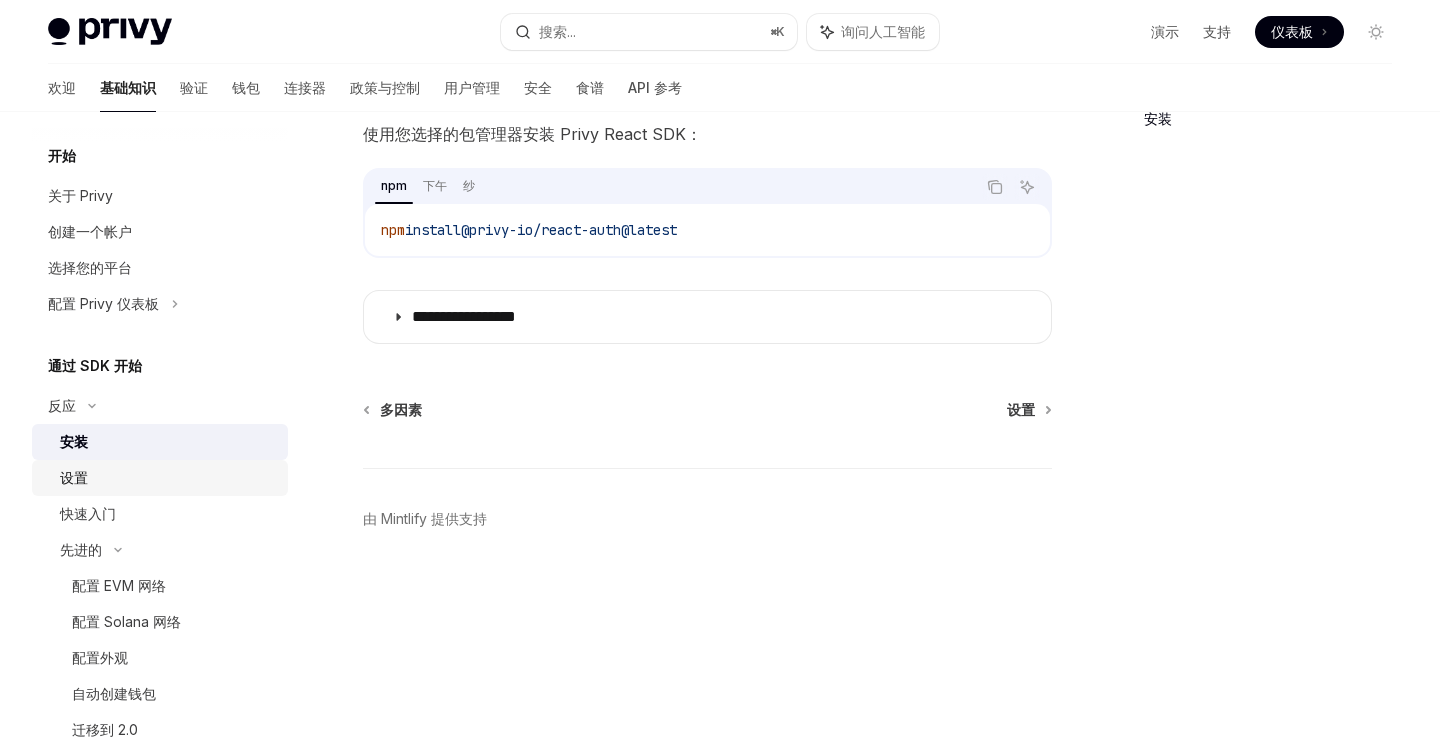 click on "设置" at bounding box center [168, 478] 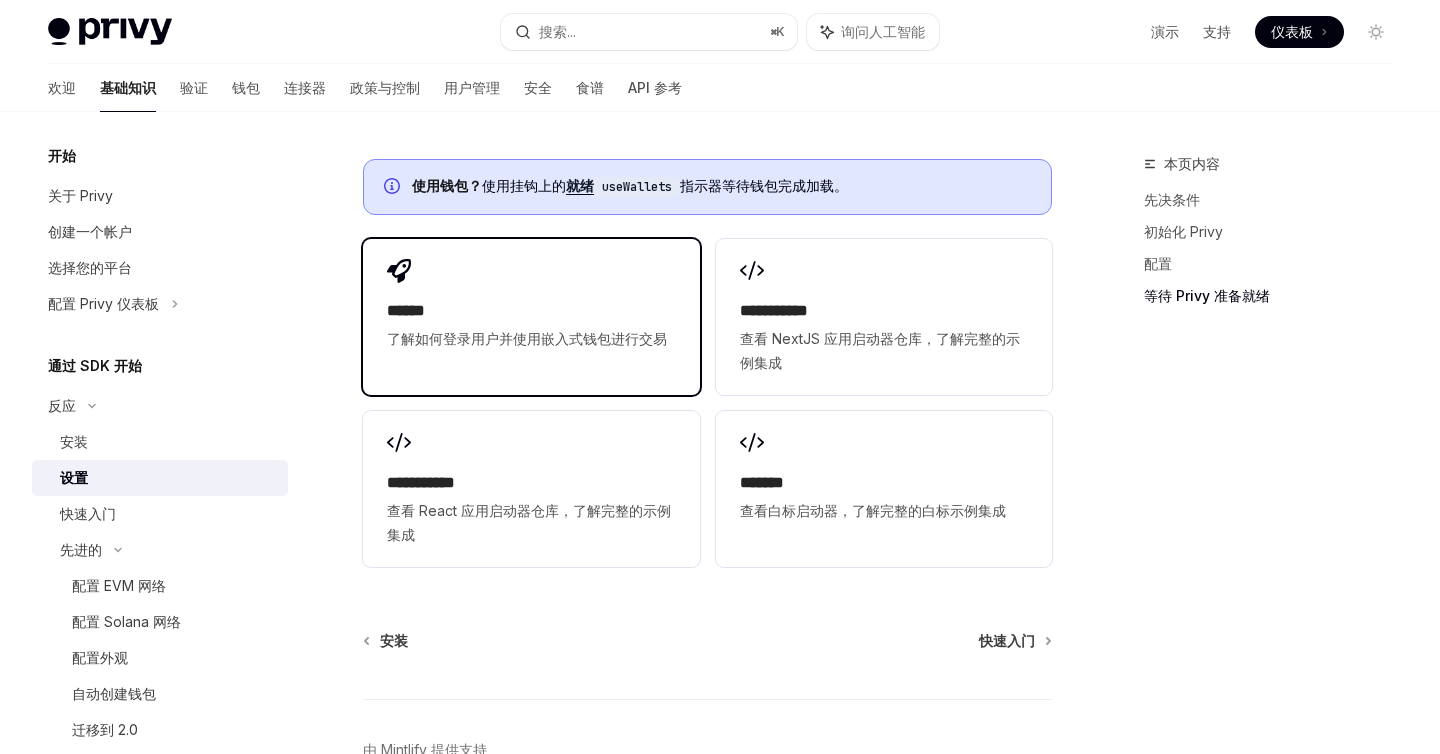 scroll, scrollTop: 2588, scrollLeft: 0, axis: vertical 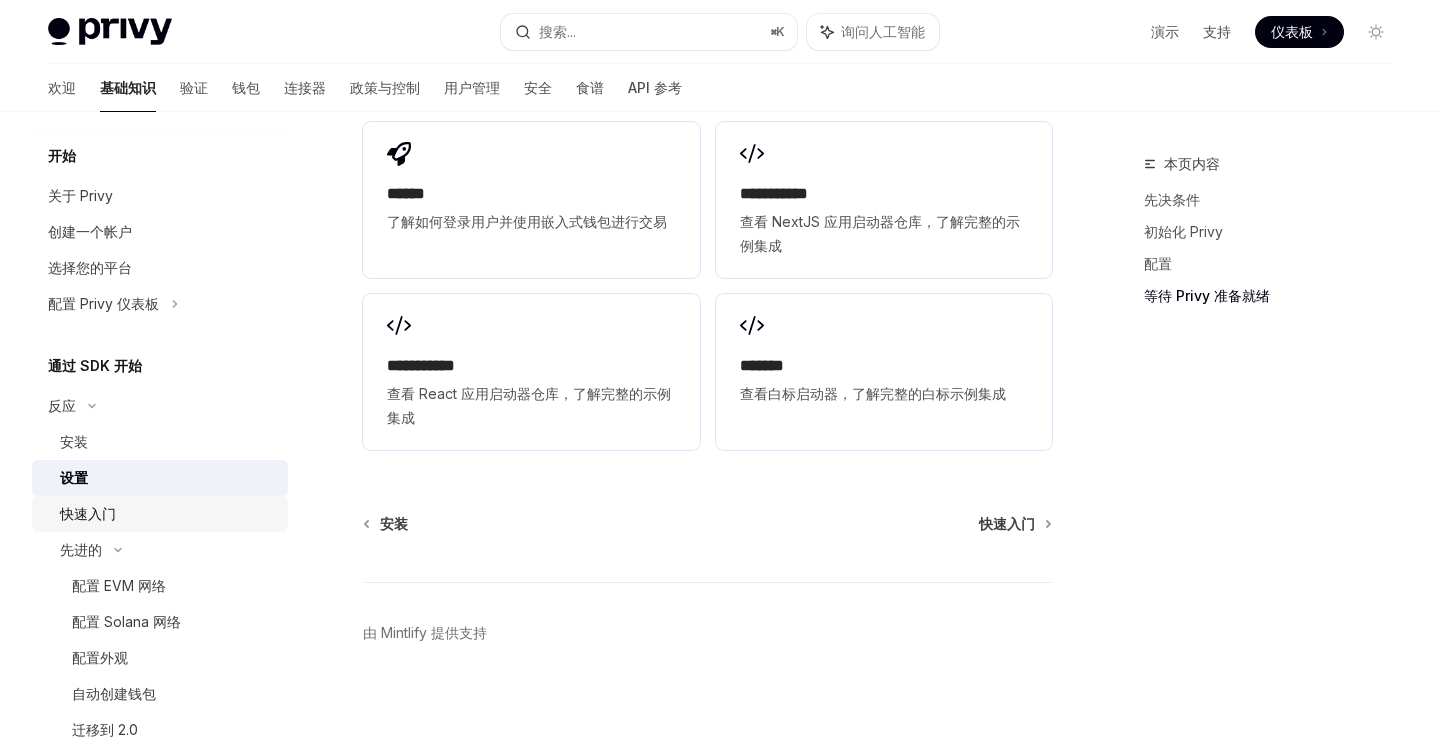 click on "快速入门" at bounding box center (88, 514) 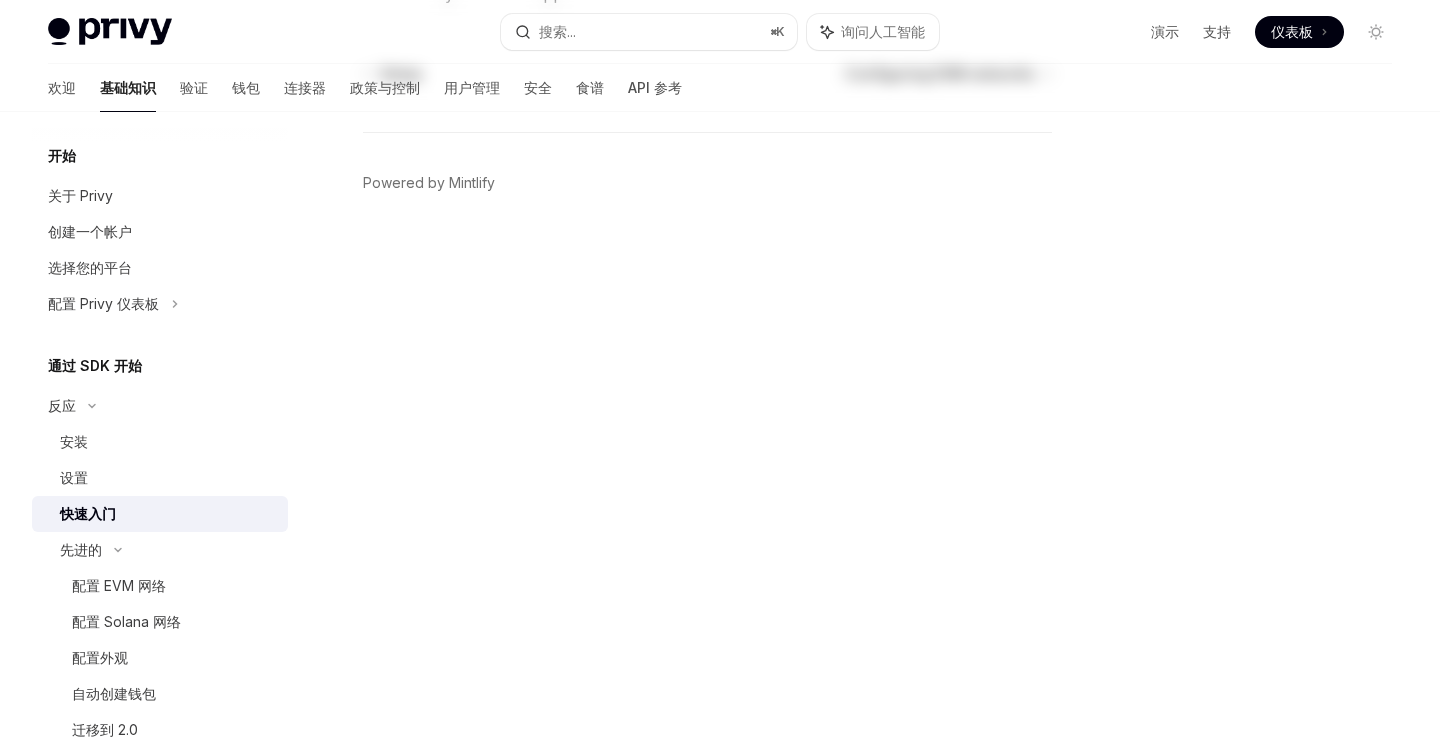 scroll, scrollTop: 0, scrollLeft: 0, axis: both 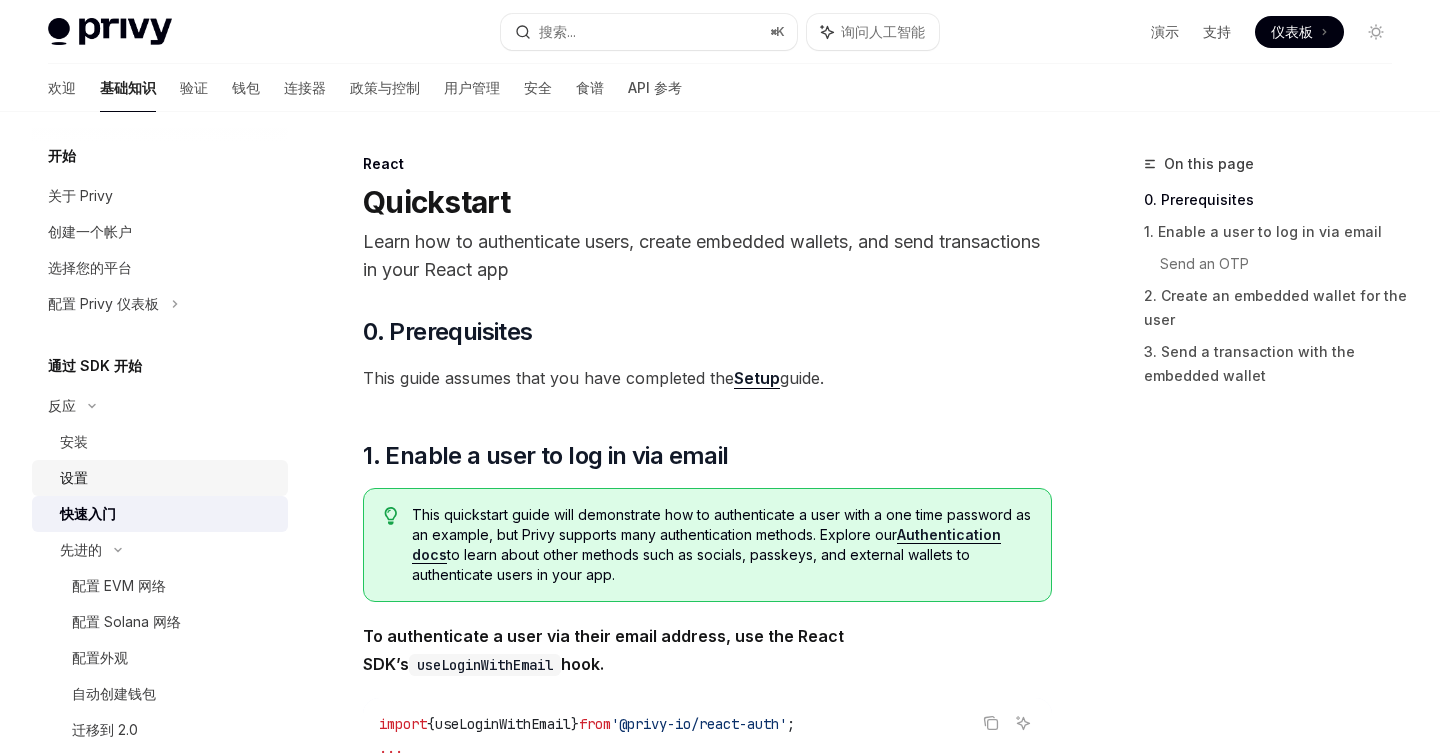 click on "设置" at bounding box center [168, 478] 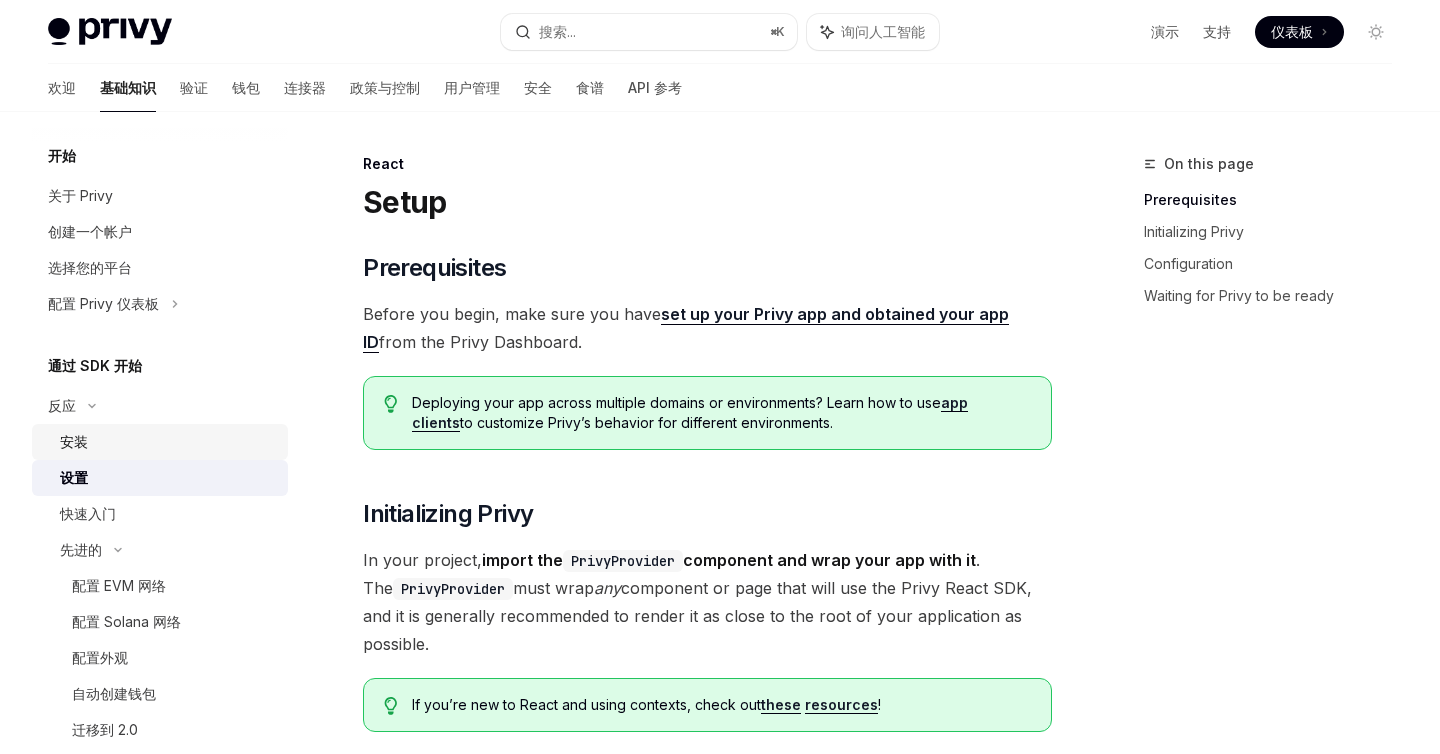 click on "安装" at bounding box center (168, 442) 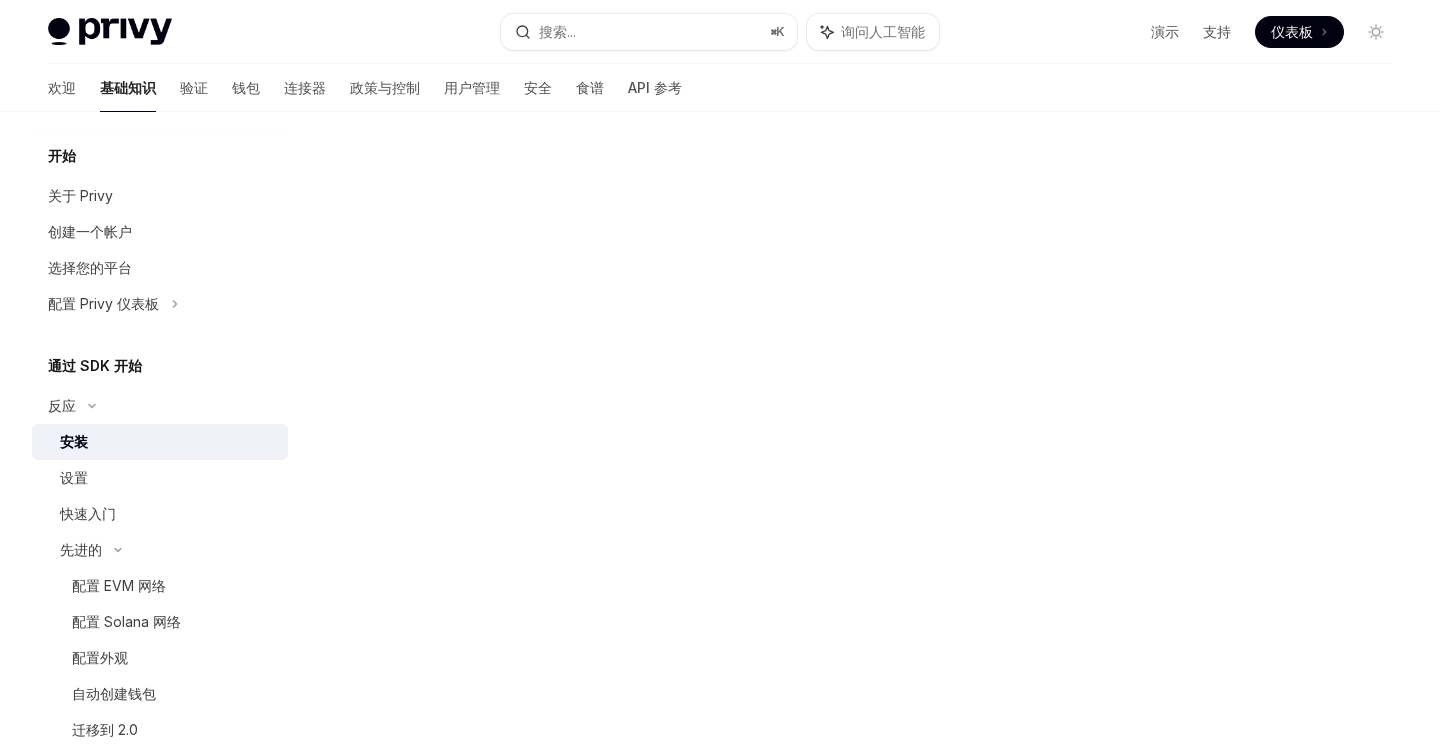 scroll, scrollTop: 795, scrollLeft: 0, axis: vertical 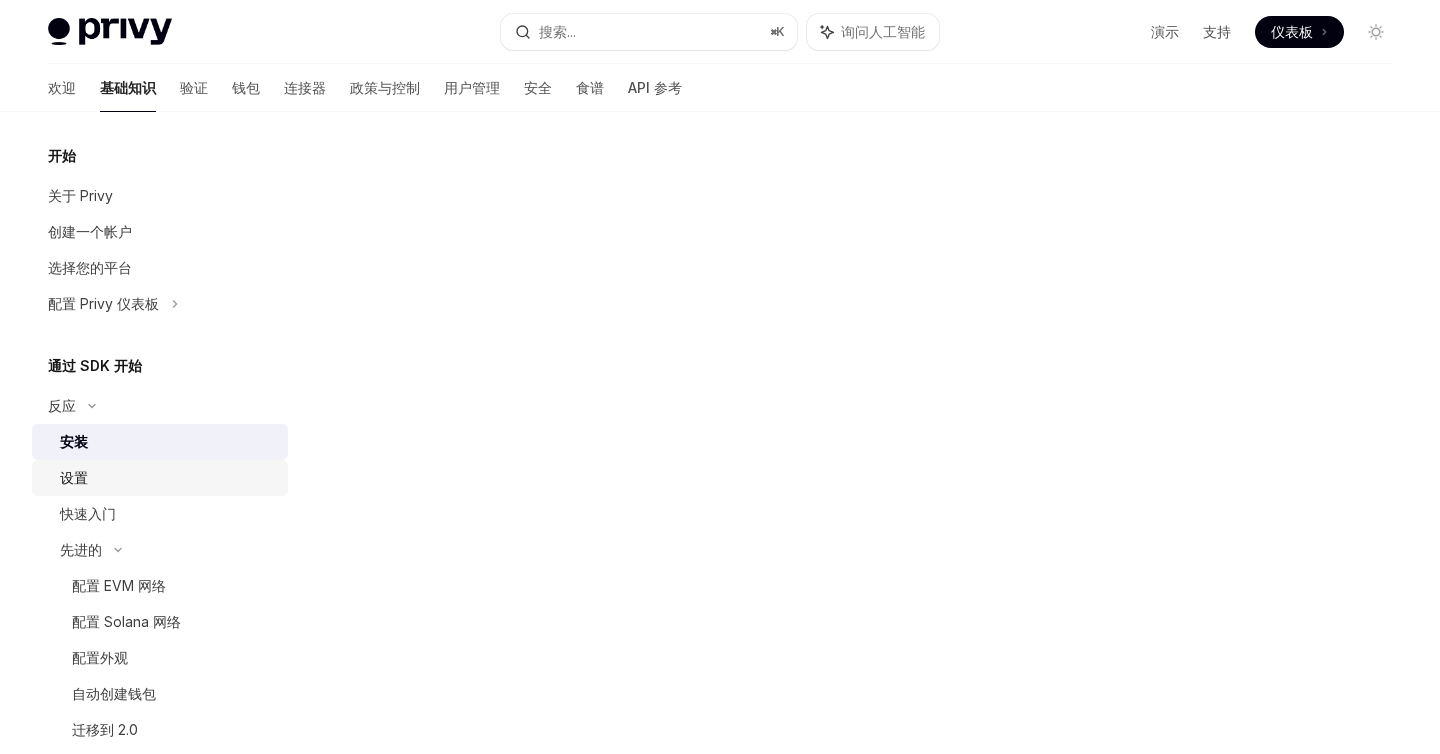 click on "设置" at bounding box center [168, 478] 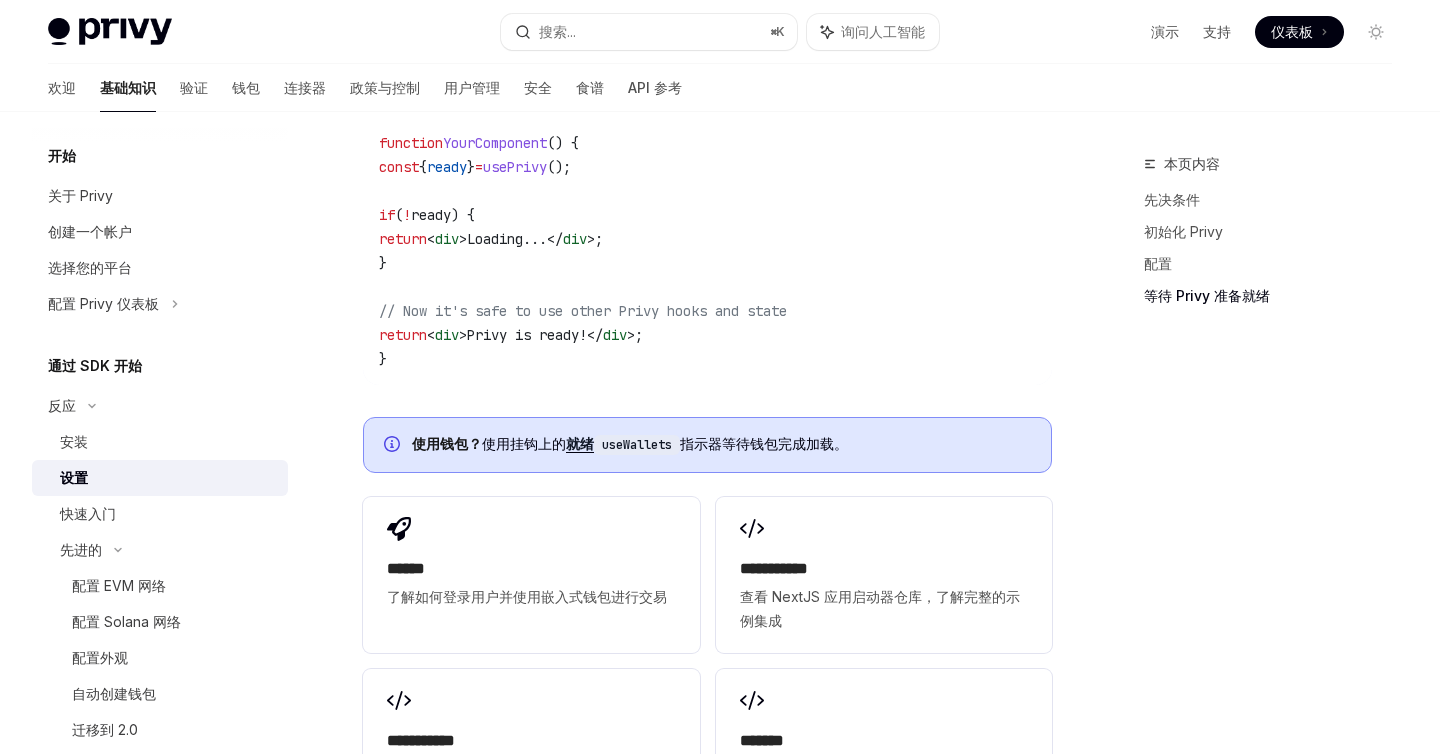 scroll, scrollTop: 2340, scrollLeft: 0, axis: vertical 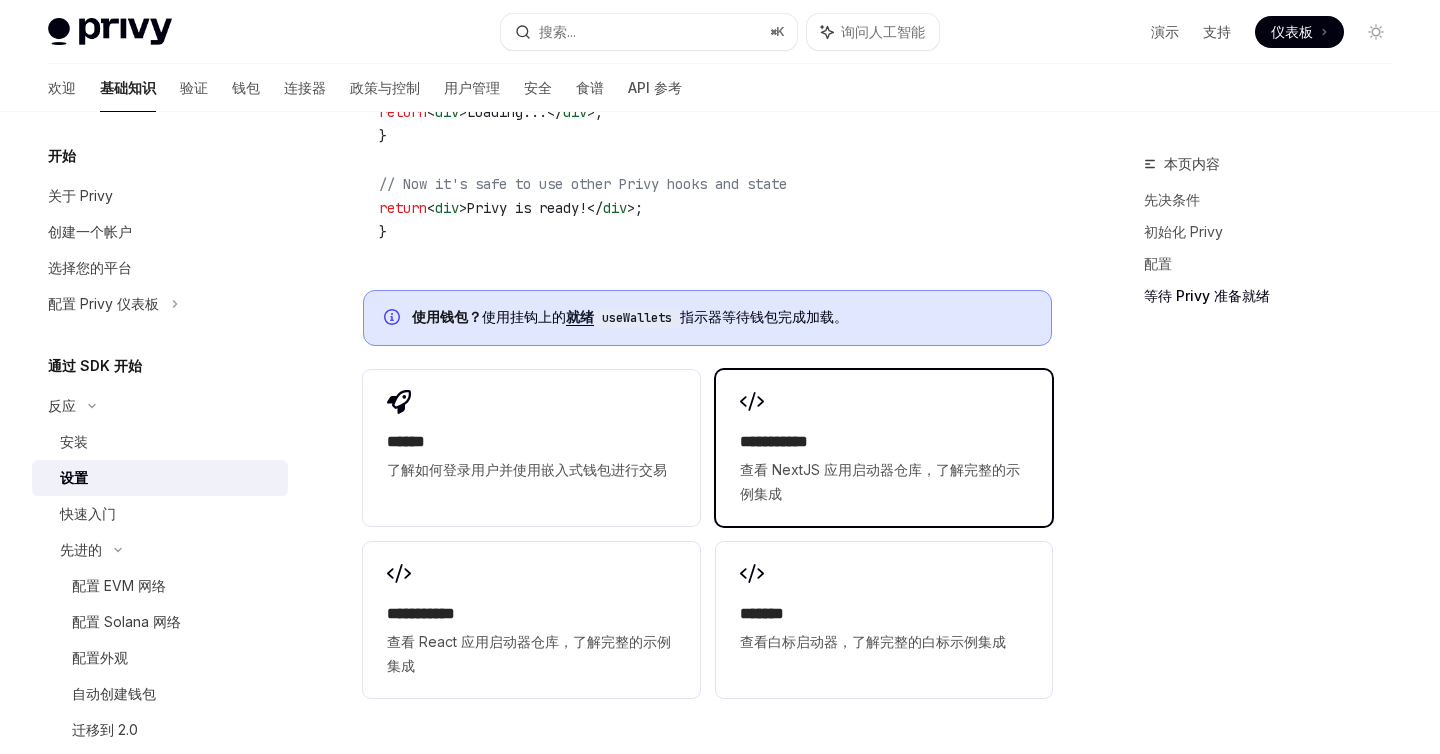 click on "查看 NextJS 应用启动器仓库，了解完整的示例集成" at bounding box center [880, 481] 